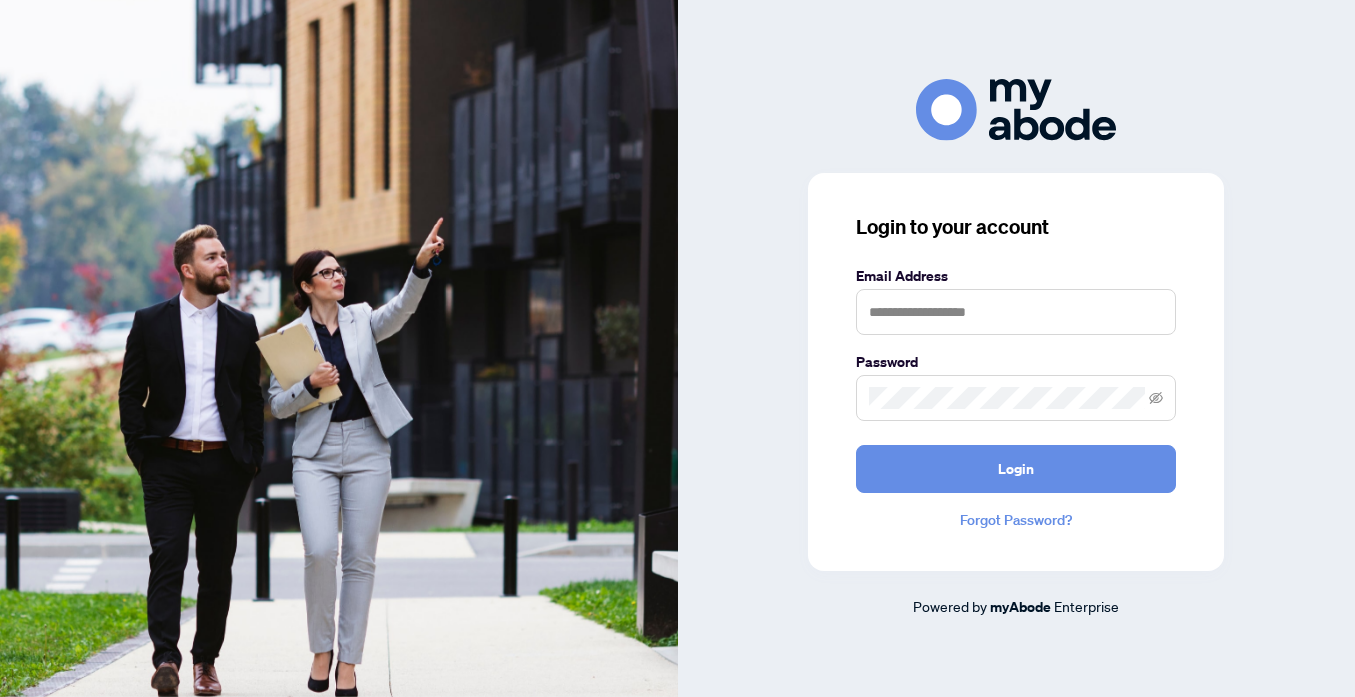 scroll, scrollTop: 0, scrollLeft: 0, axis: both 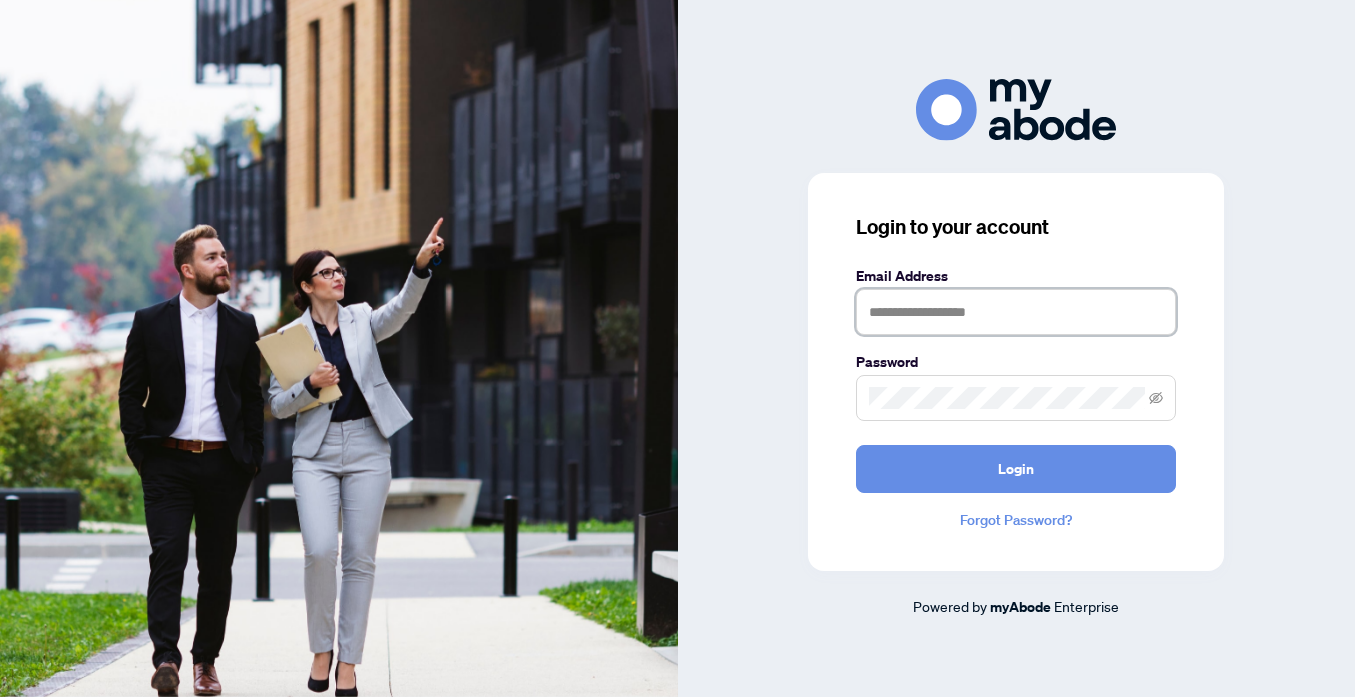 click at bounding box center (1016, 312) 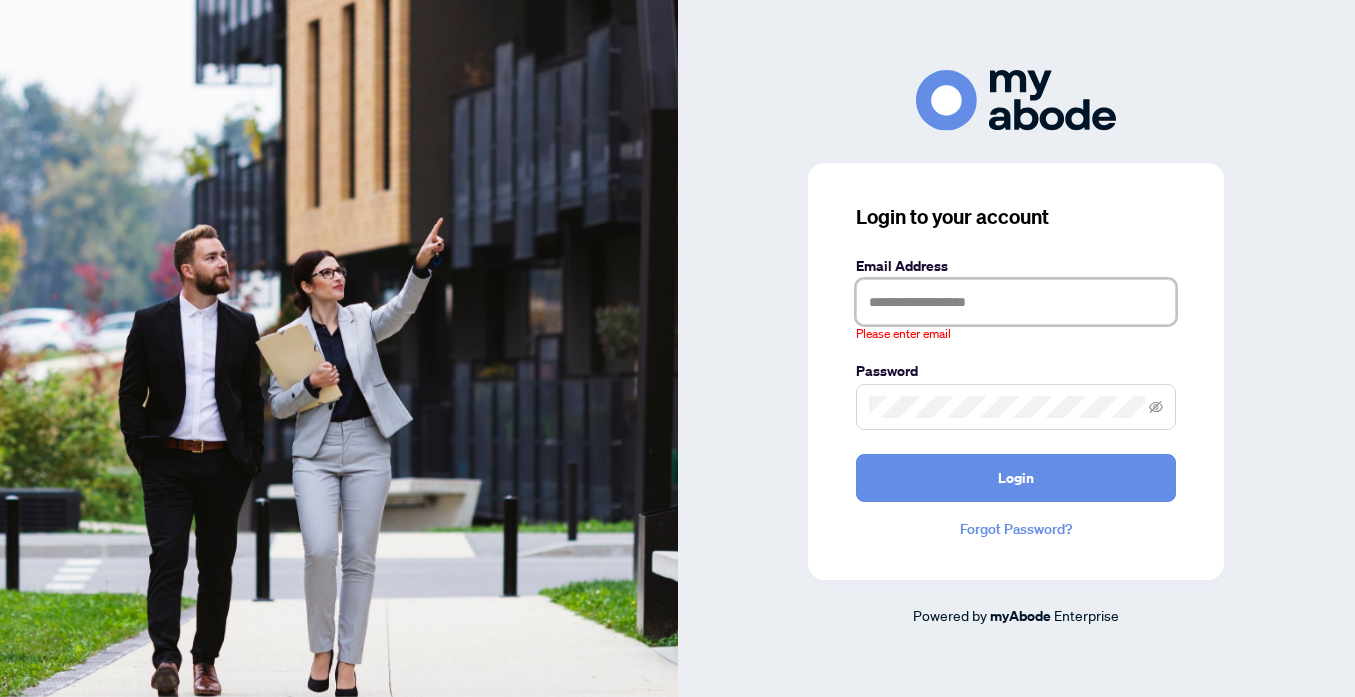 click at bounding box center (1016, 302) 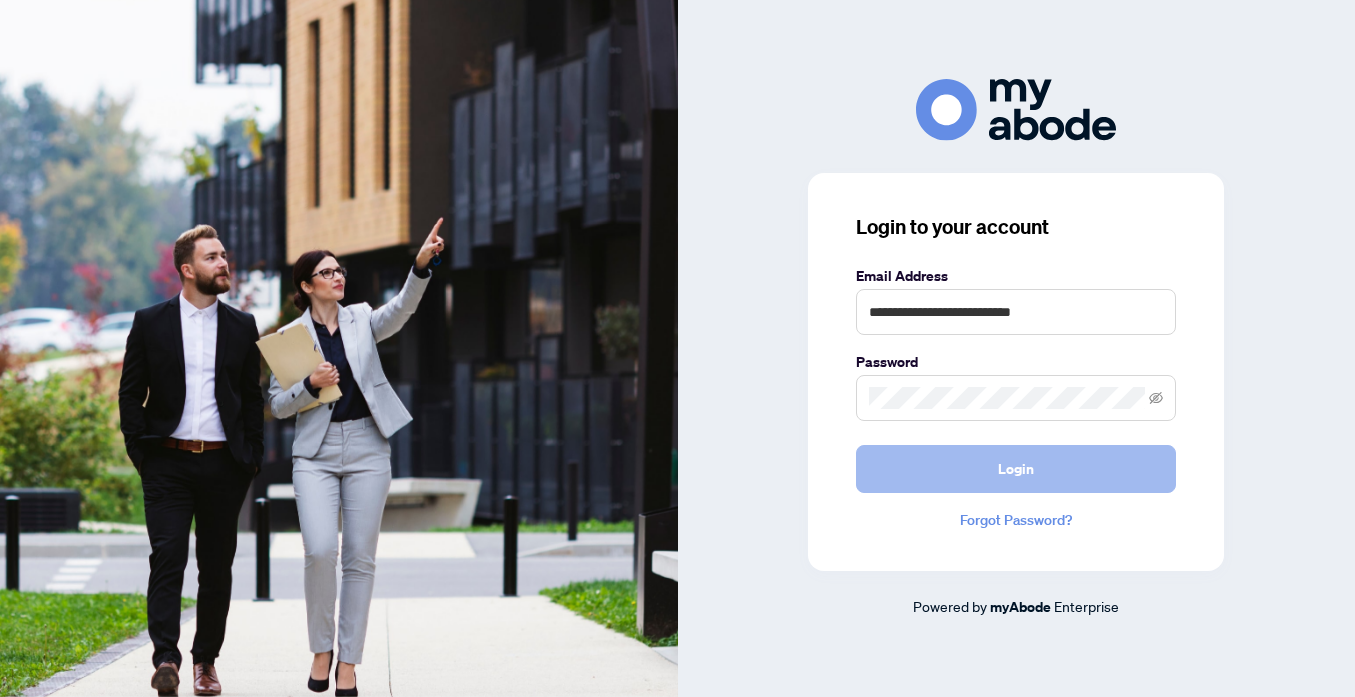 click on "Login" at bounding box center (1016, 469) 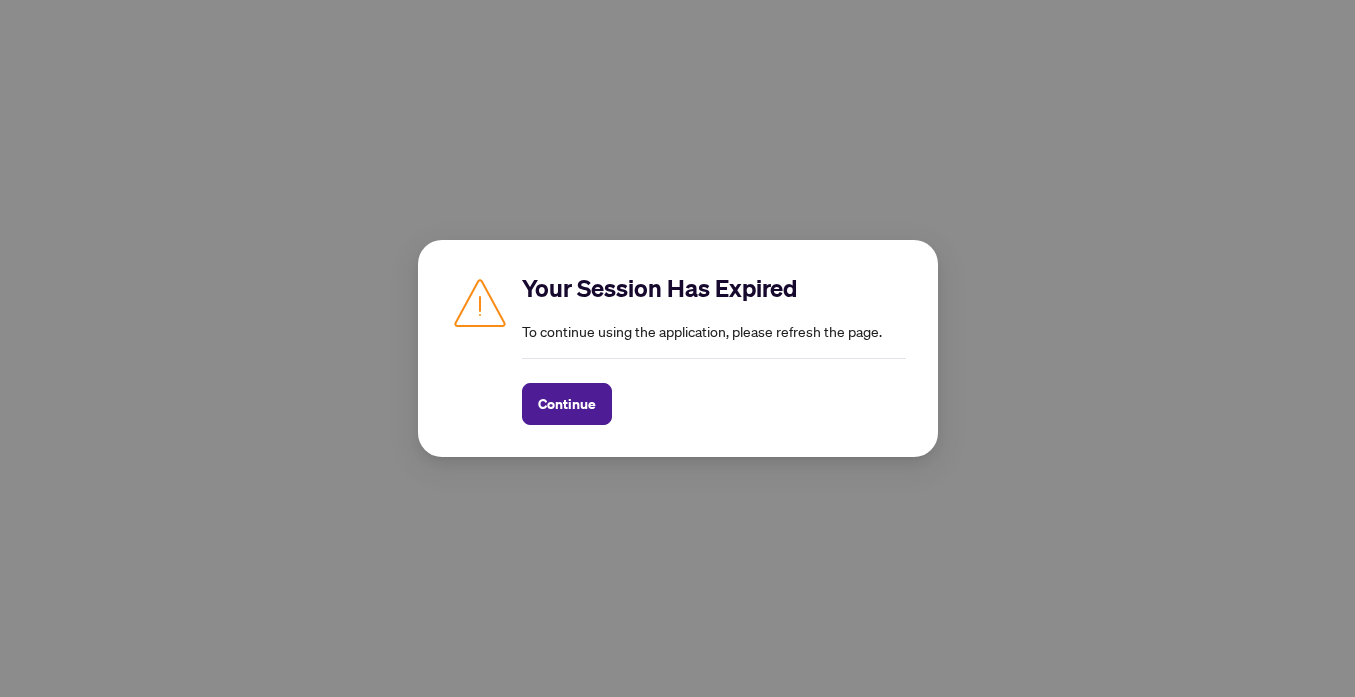 scroll, scrollTop: 0, scrollLeft: 0, axis: both 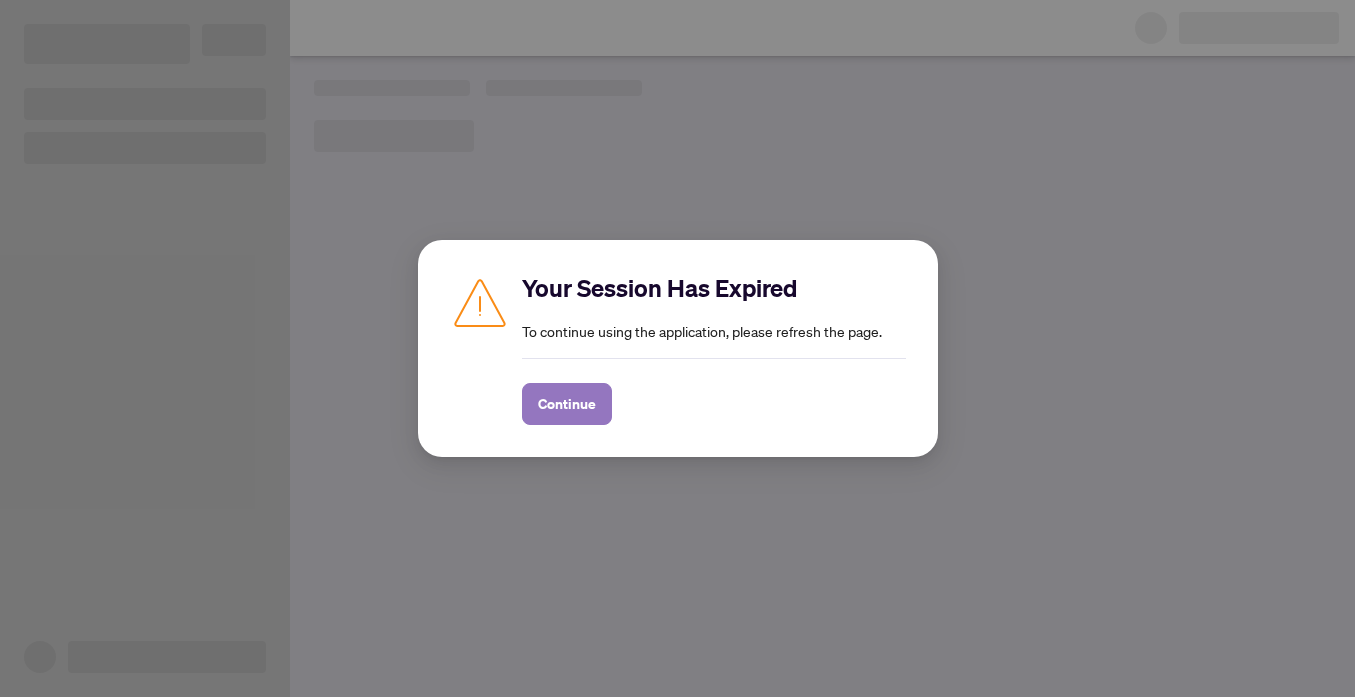 click on "Continue" at bounding box center (567, 404) 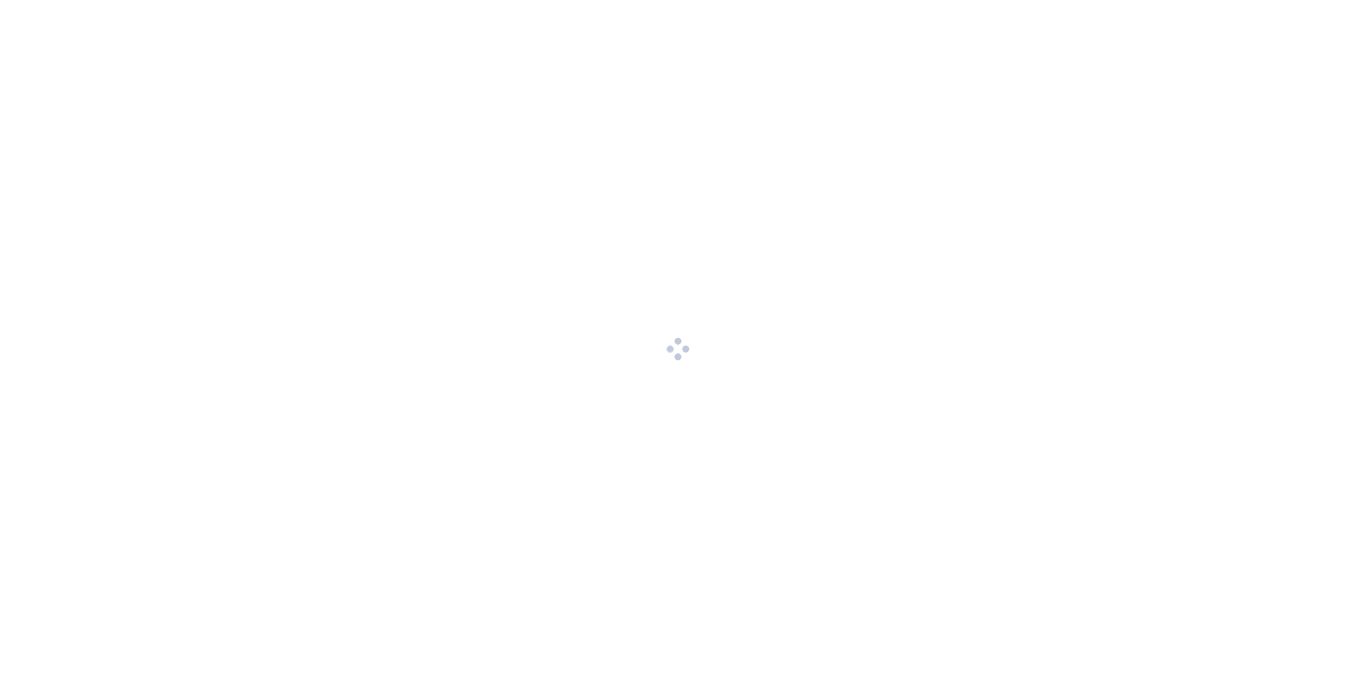scroll, scrollTop: 0, scrollLeft: 0, axis: both 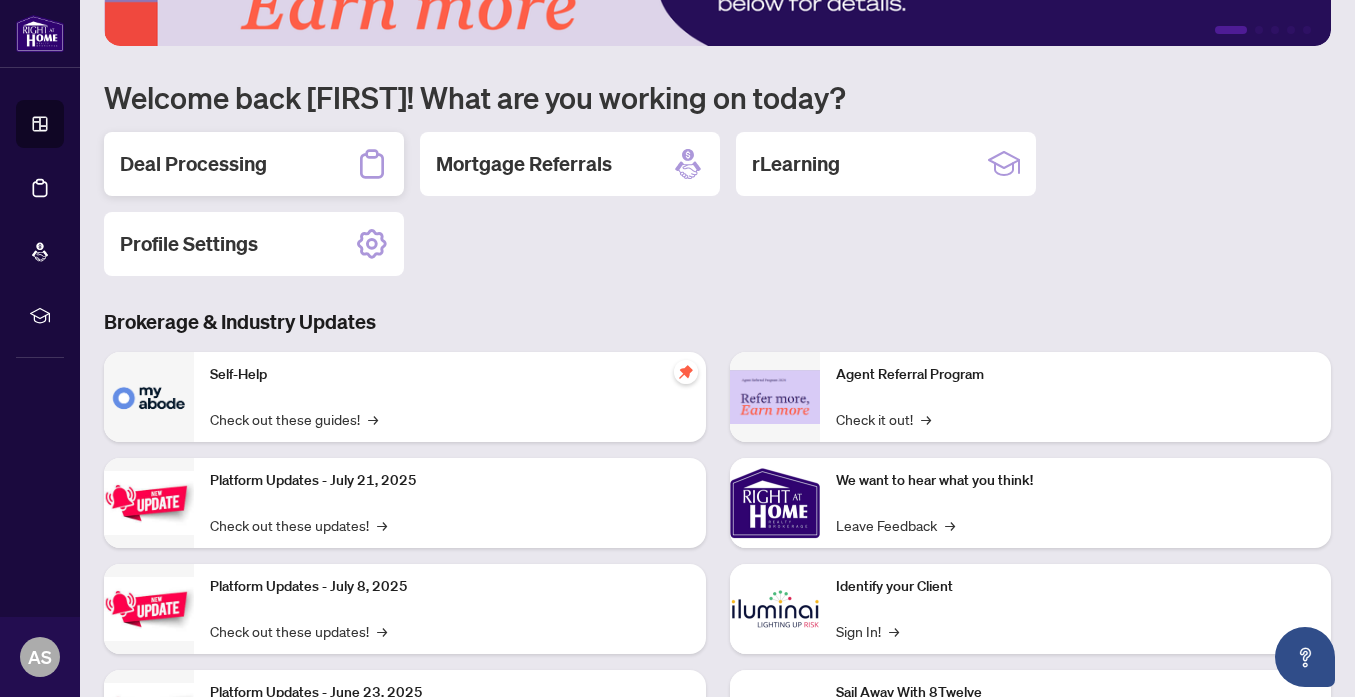 click on "Deal Processing" at bounding box center [254, 164] 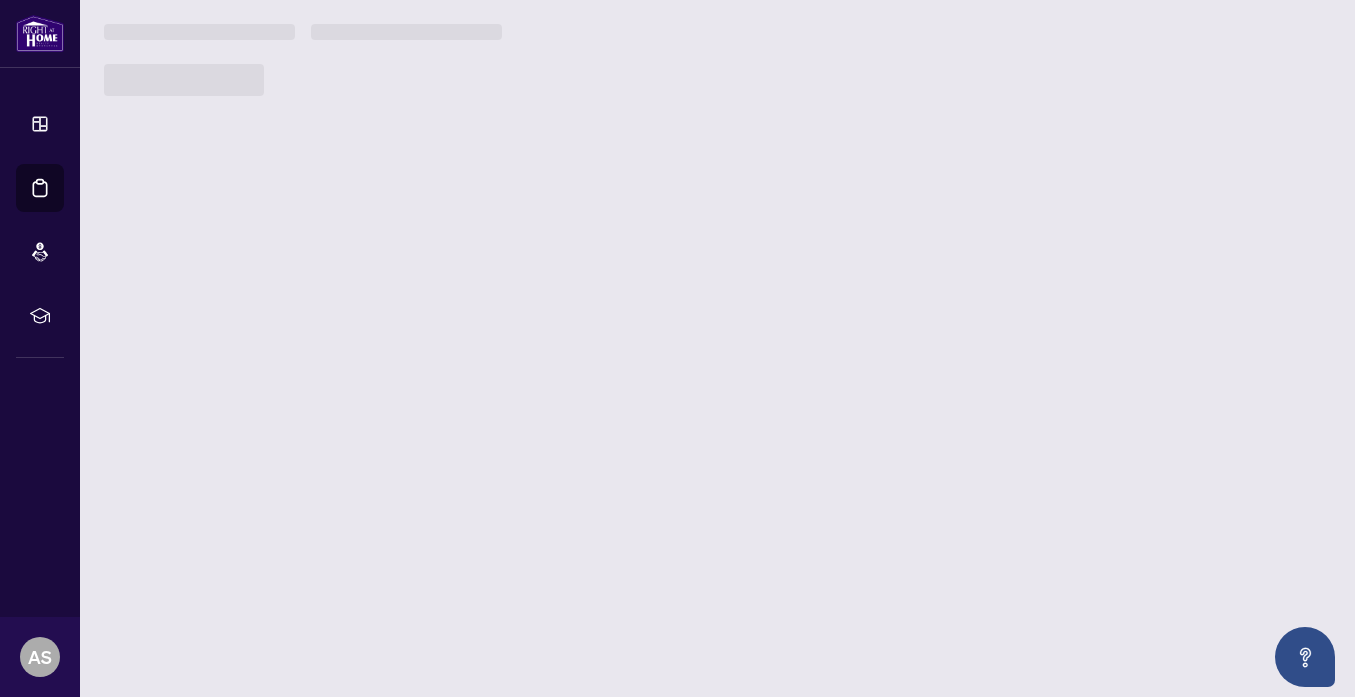 scroll, scrollTop: 0, scrollLeft: 0, axis: both 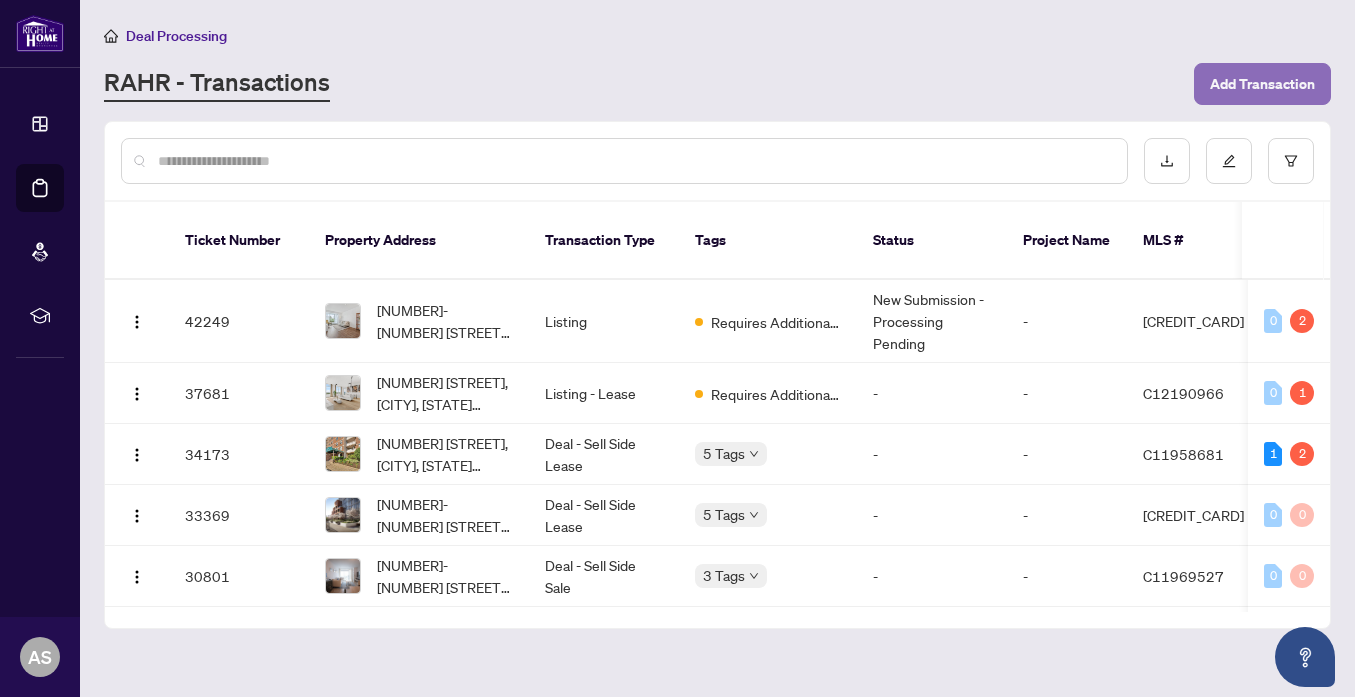 click on "Add Transaction" at bounding box center [1262, 84] 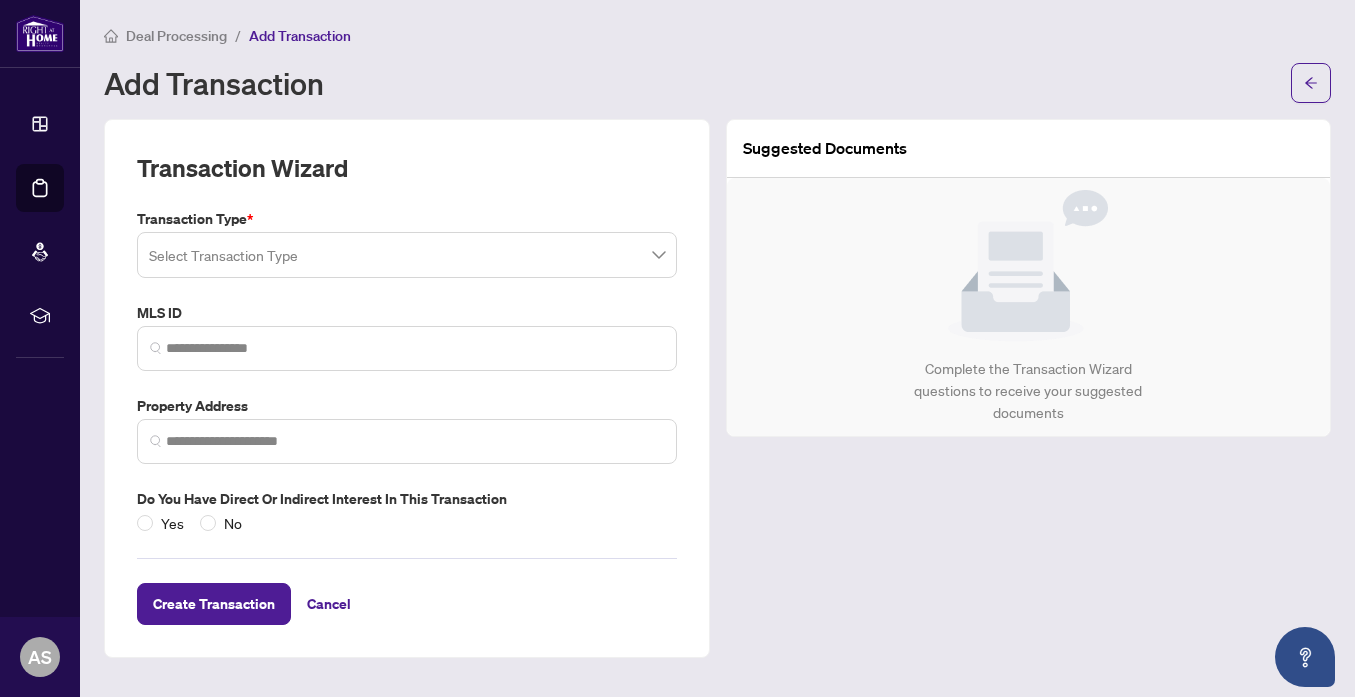 click at bounding box center (407, 255) 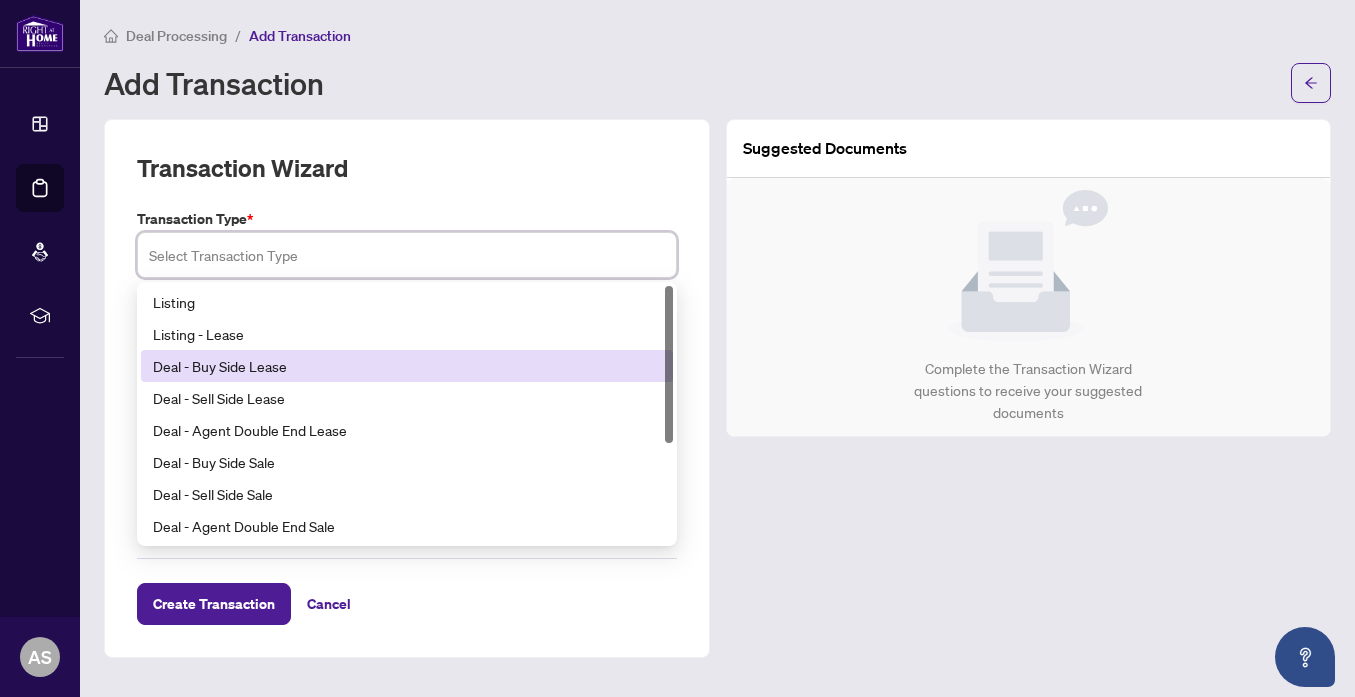 click on "Deal - Buy Side Lease" at bounding box center (407, 366) 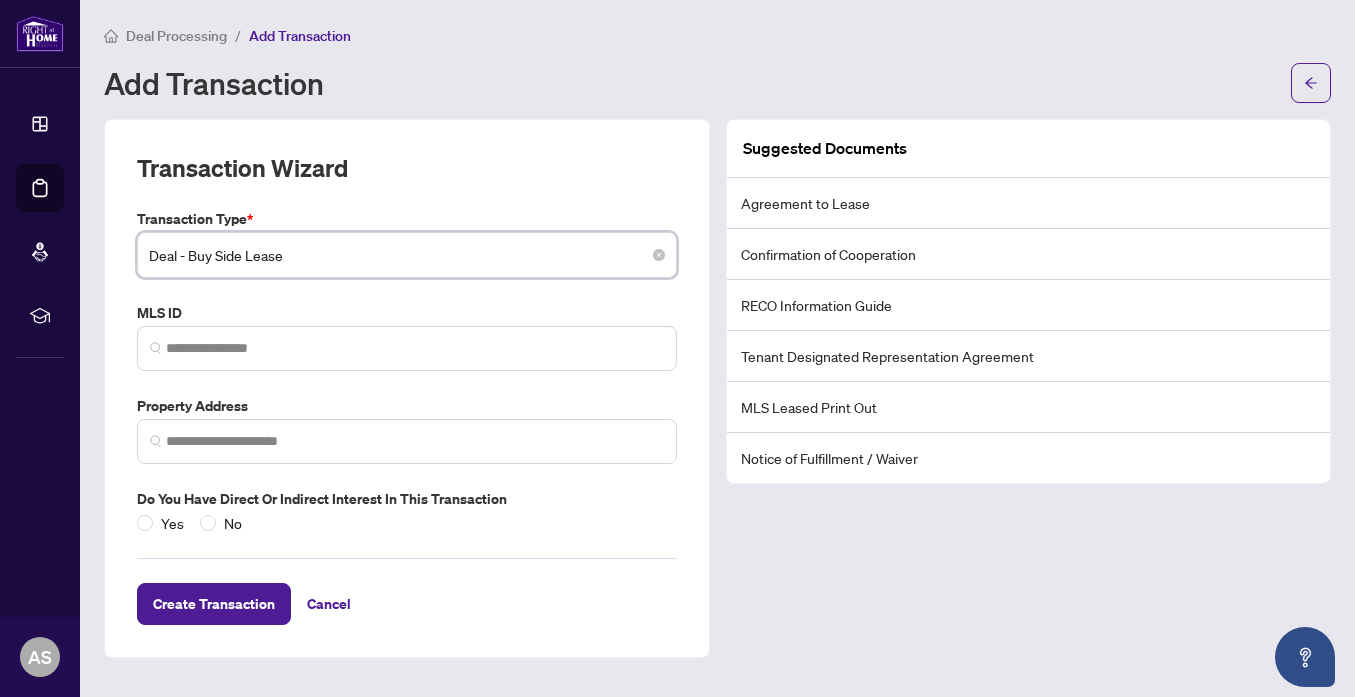 click on "Deal - Buy Side Lease" at bounding box center [407, 255] 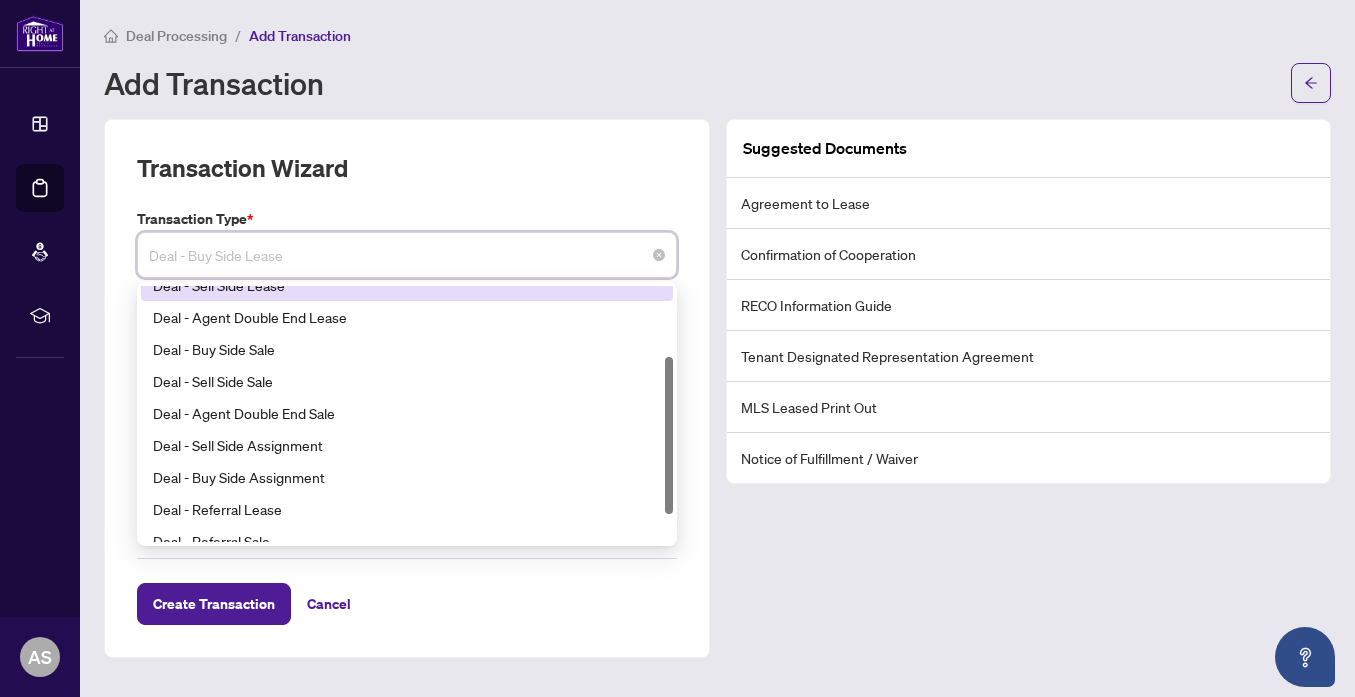 scroll, scrollTop: 114, scrollLeft: 0, axis: vertical 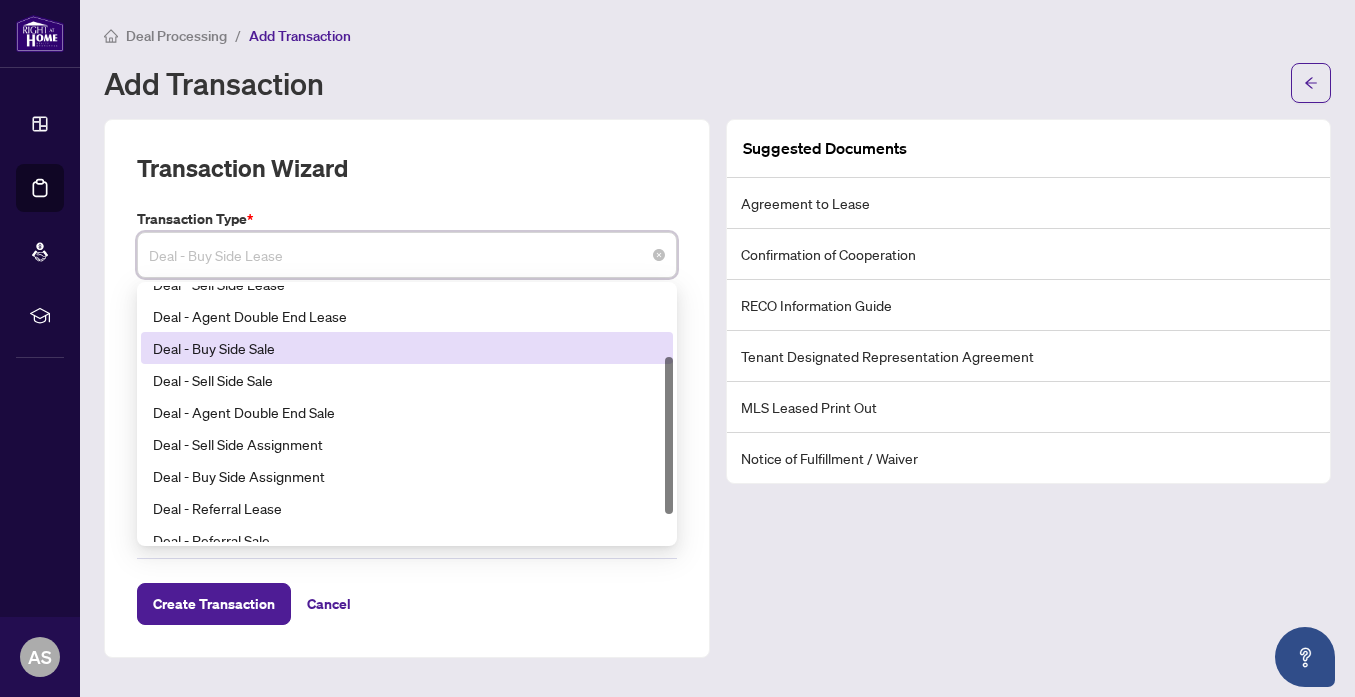 click on "Deal - Buy Side Sale" at bounding box center [407, 348] 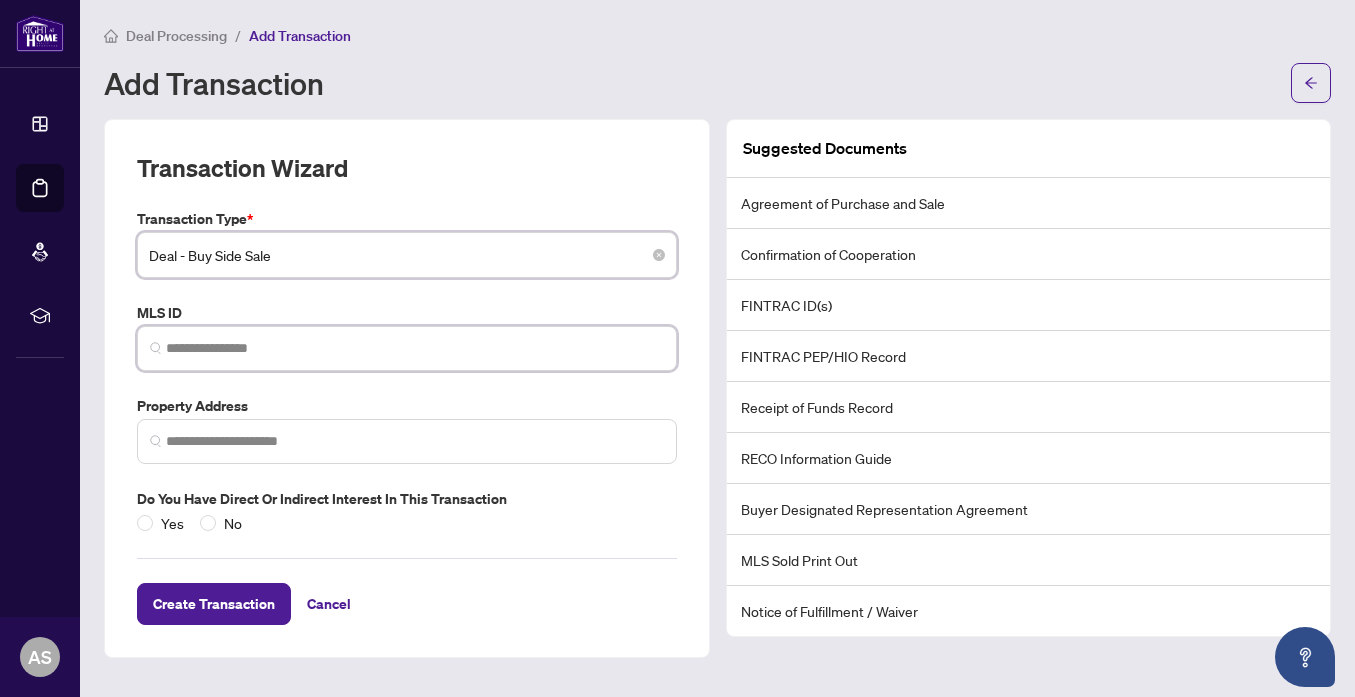 click at bounding box center (415, 348) 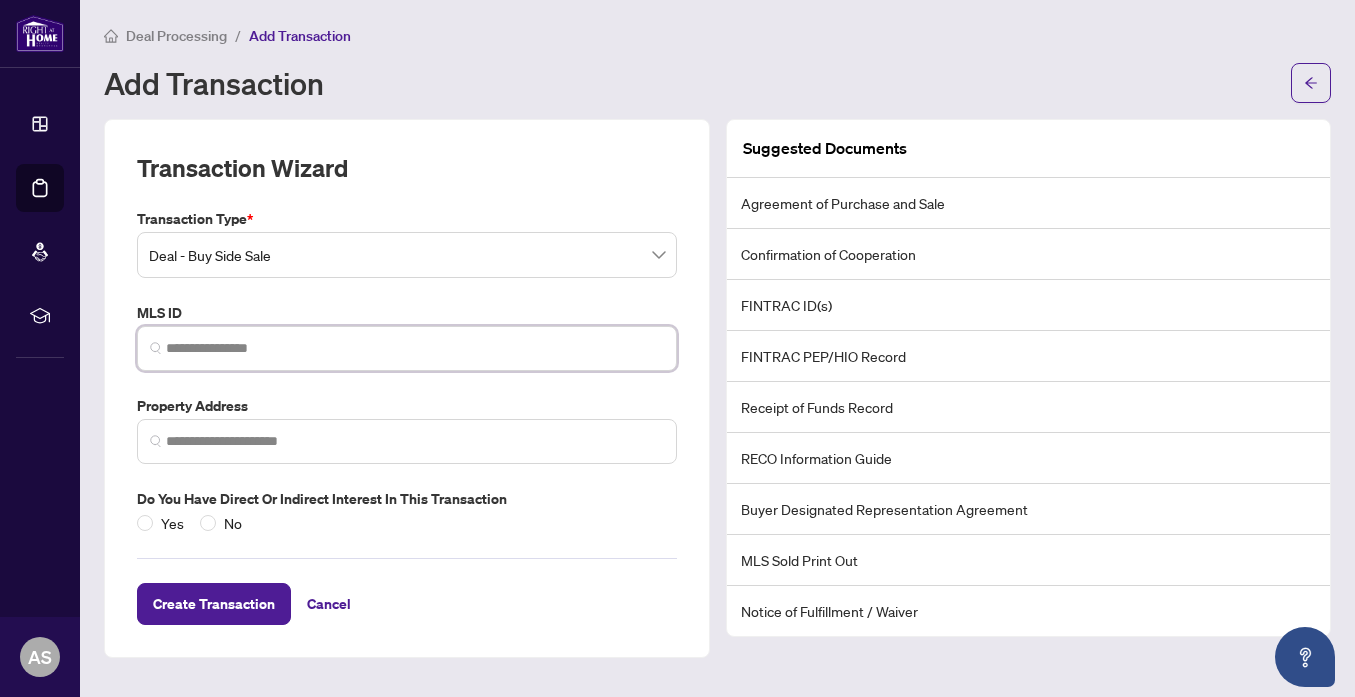 paste on "*********" 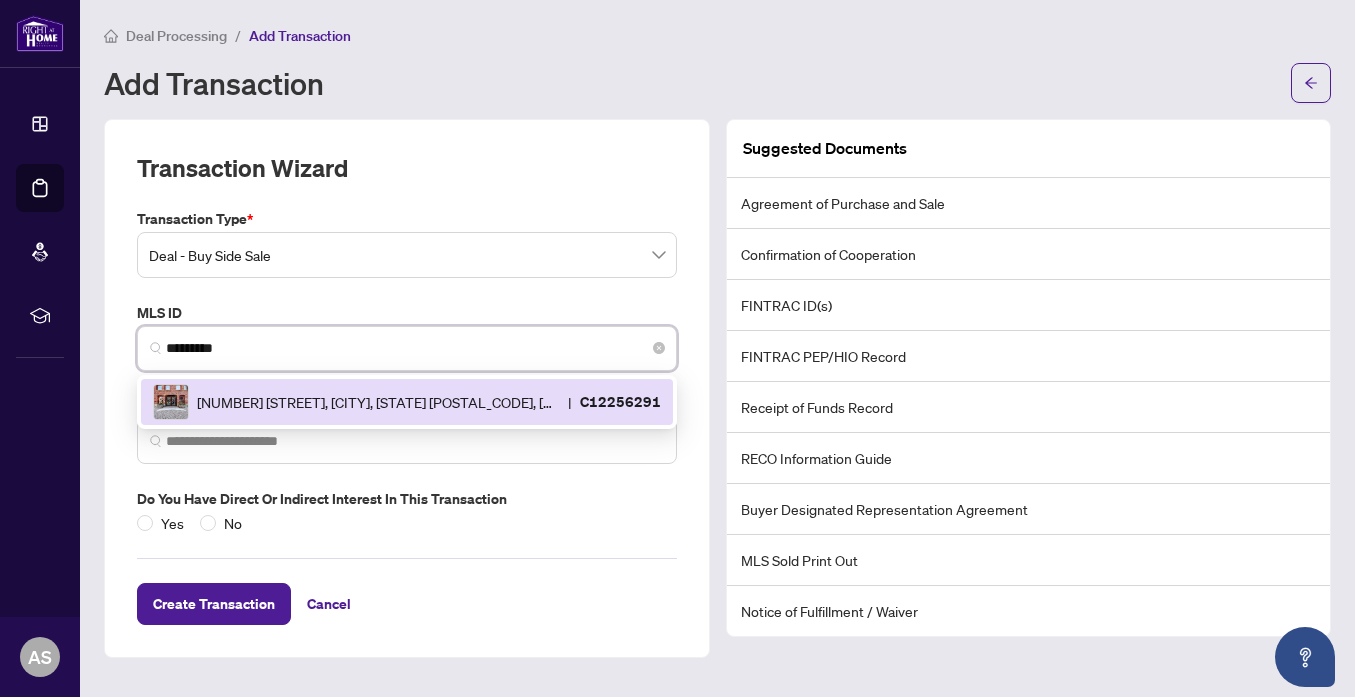 click on "[NUMBER] [STREET], [CITY], [STATE] [POSTAL_CODE], [COUNTRY]" at bounding box center (378, 402) 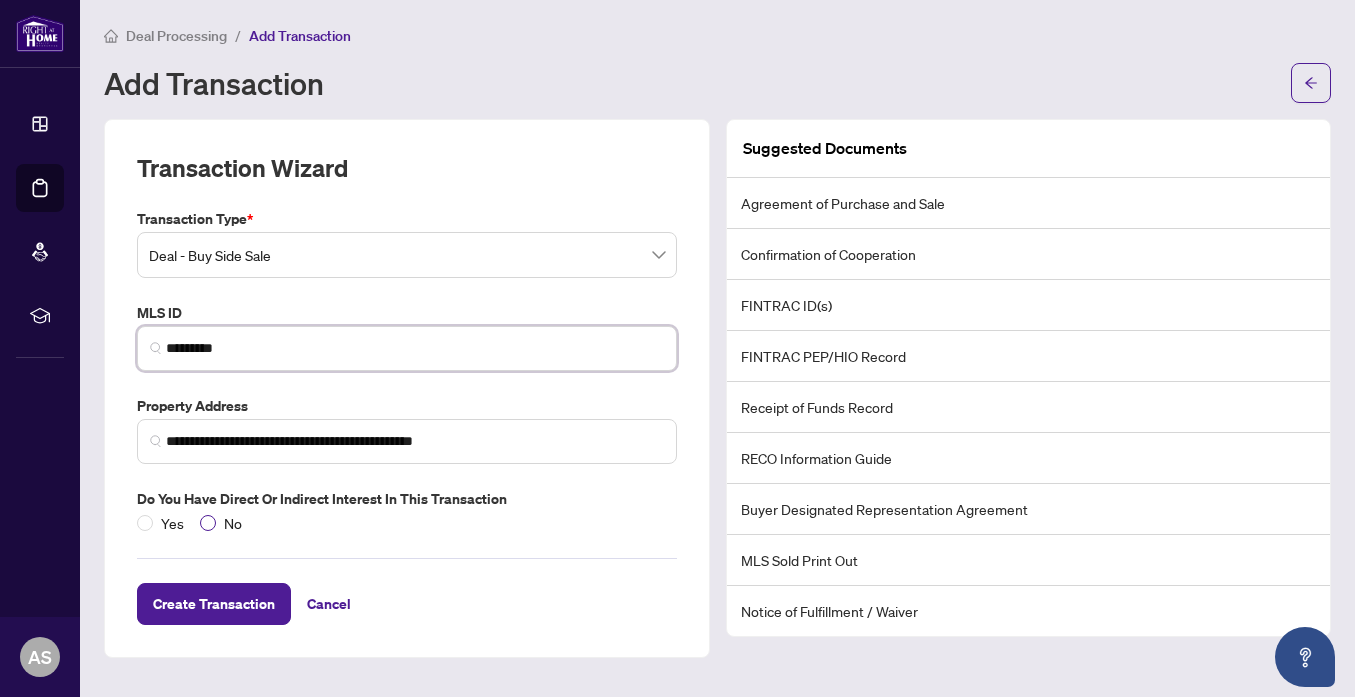 type on "*********" 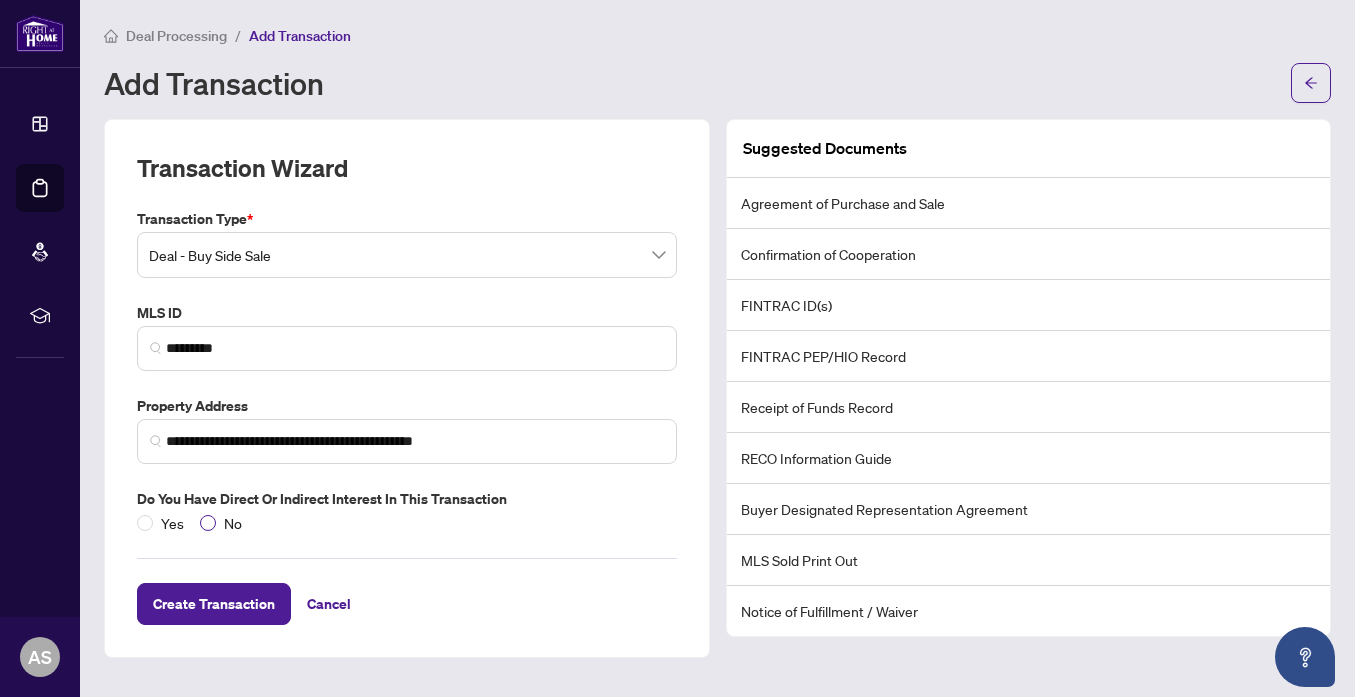 click on "No" at bounding box center [233, 523] 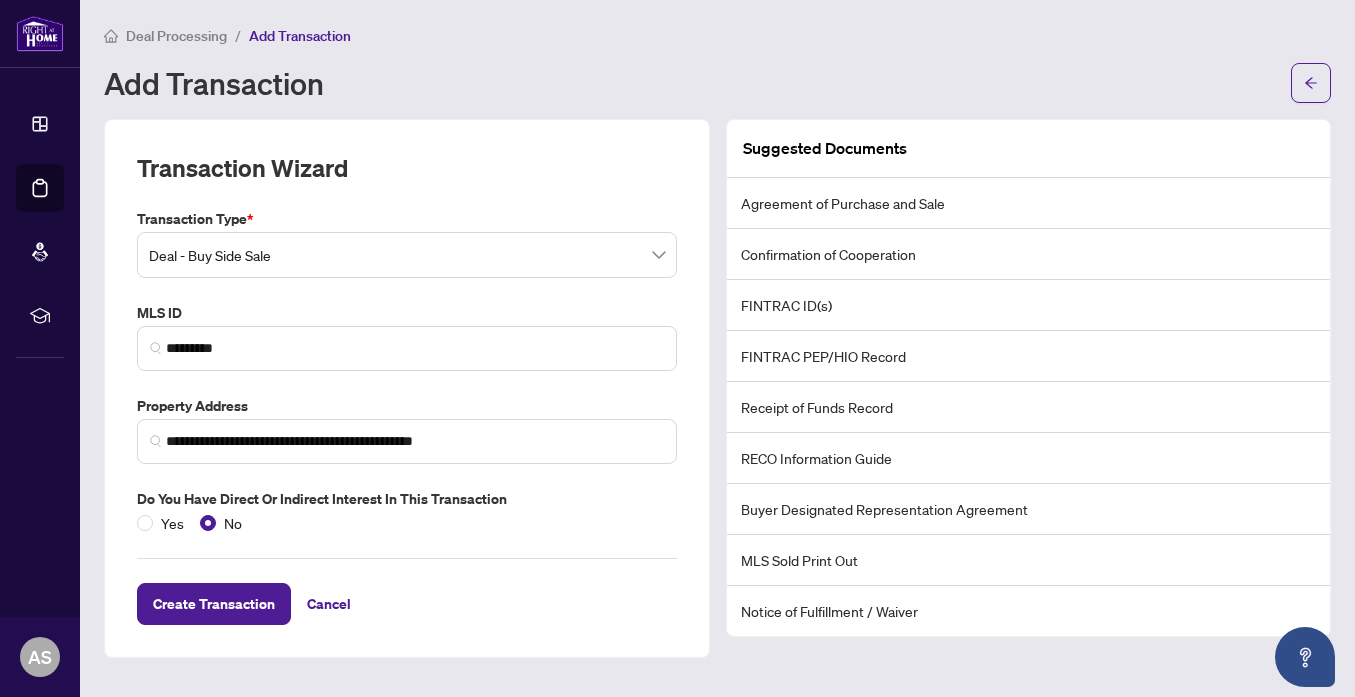 click on "Agreement of Purchase and Sale" at bounding box center [1029, 203] 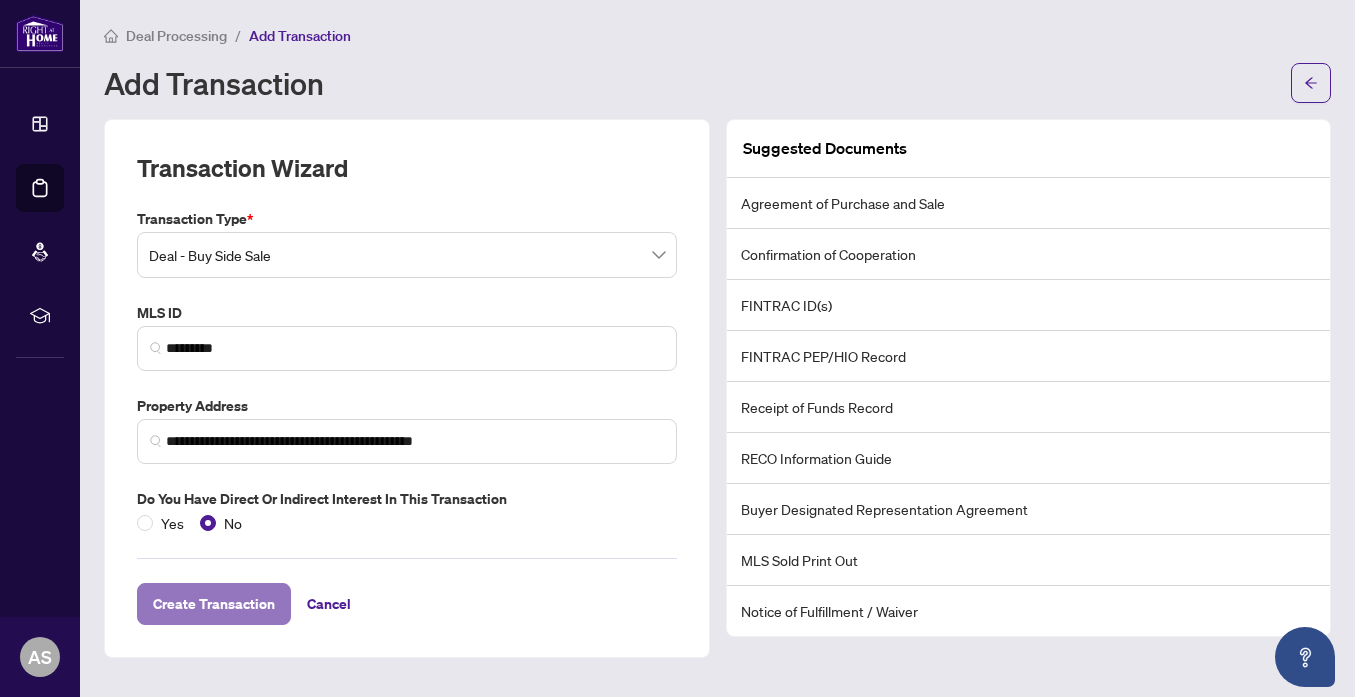 click on "Create Transaction" at bounding box center [214, 604] 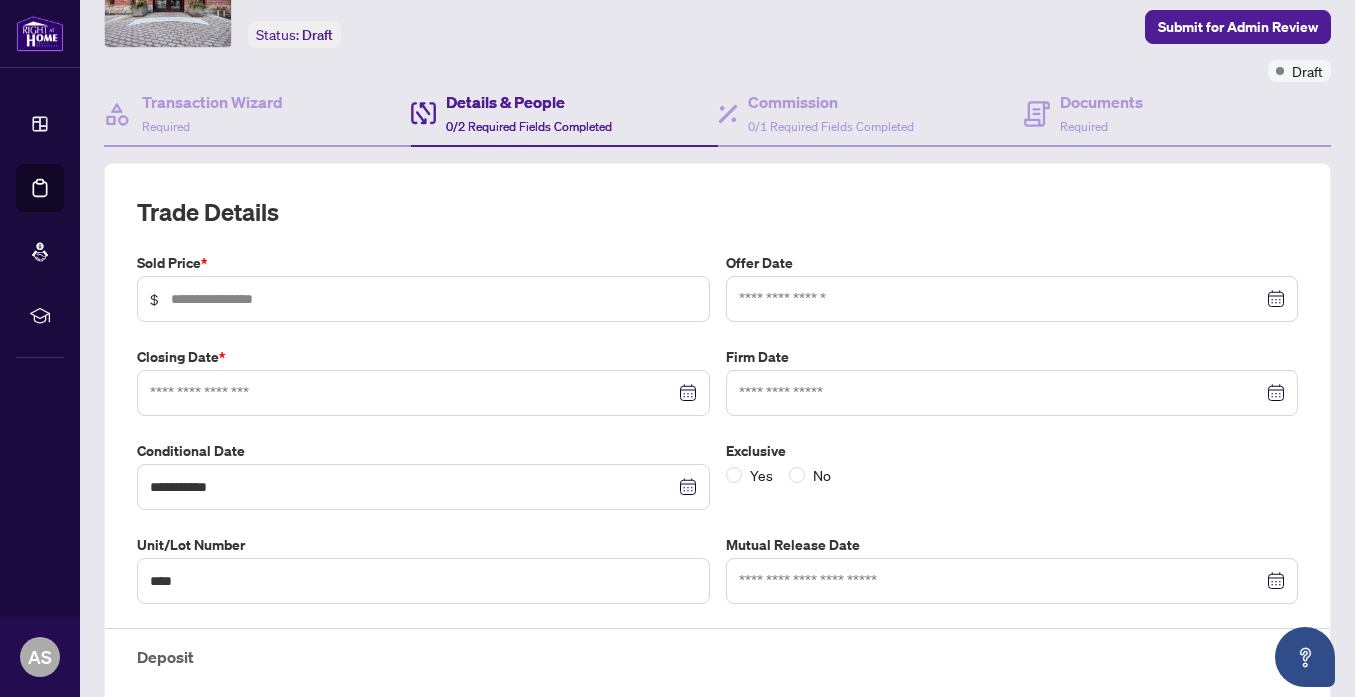 scroll, scrollTop: 150, scrollLeft: 0, axis: vertical 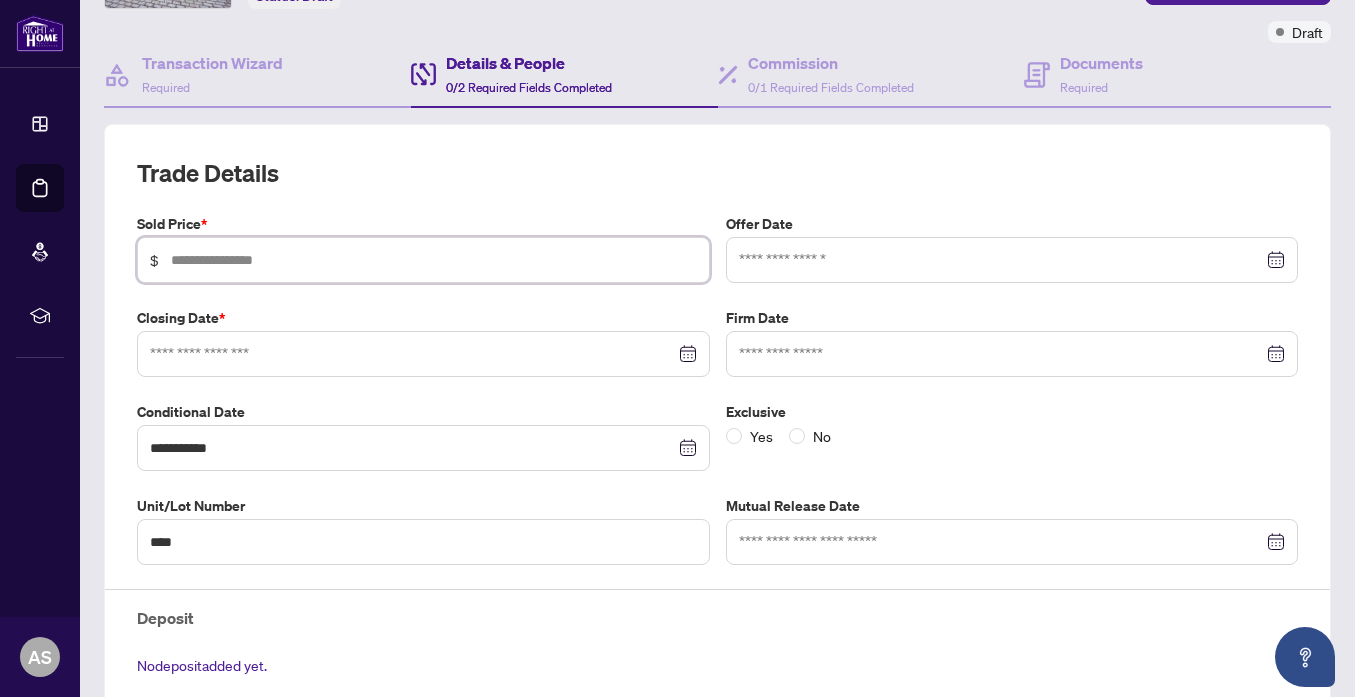 click at bounding box center [434, 260] 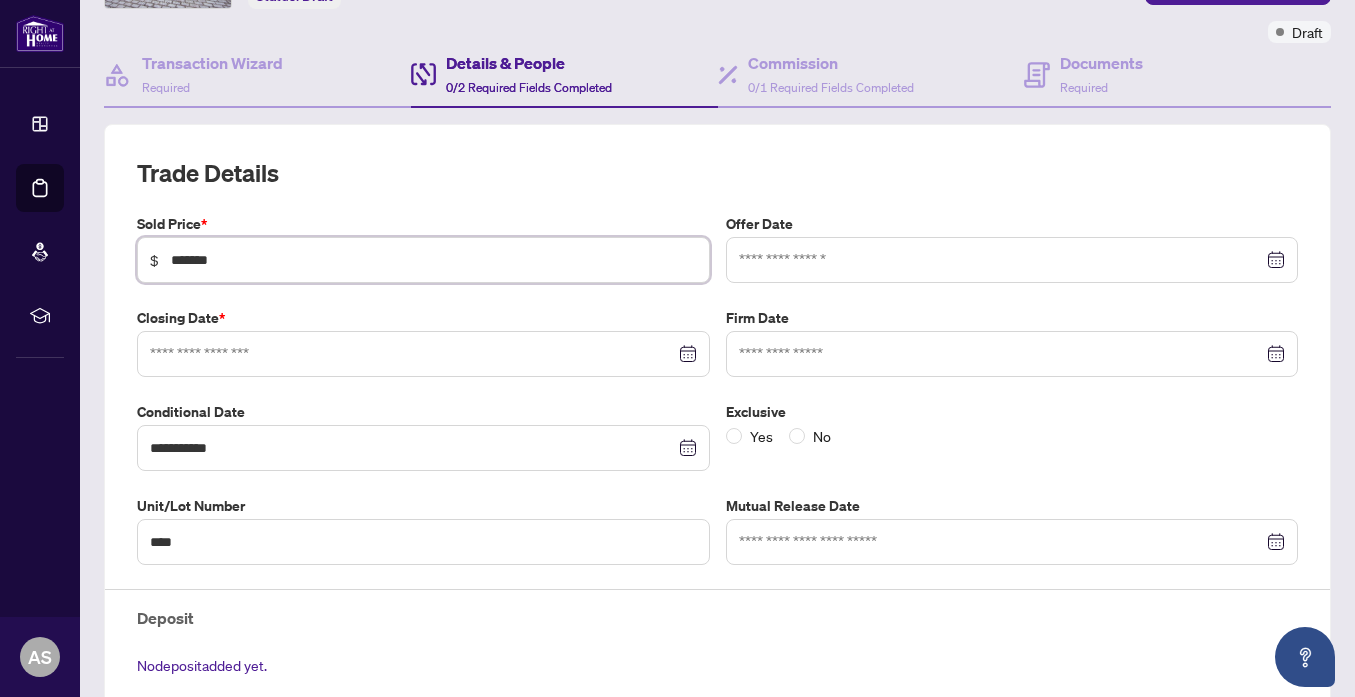 type on "*******" 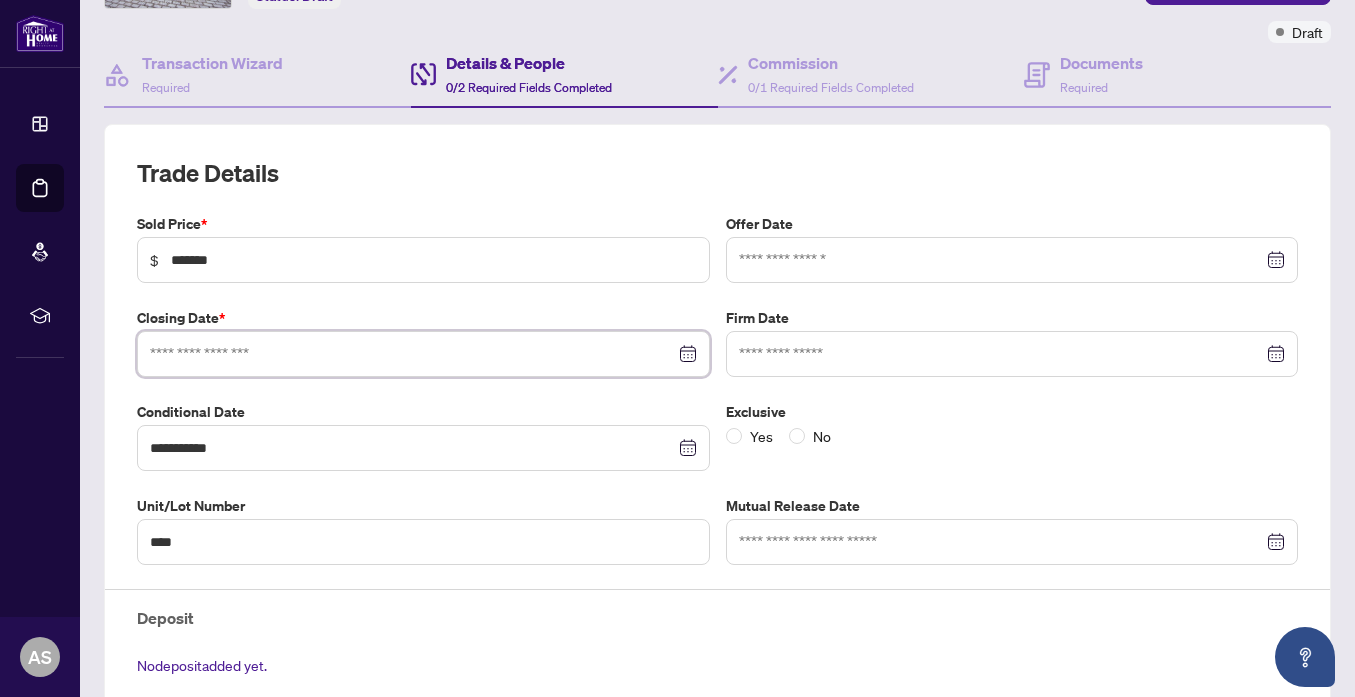 click at bounding box center [412, 354] 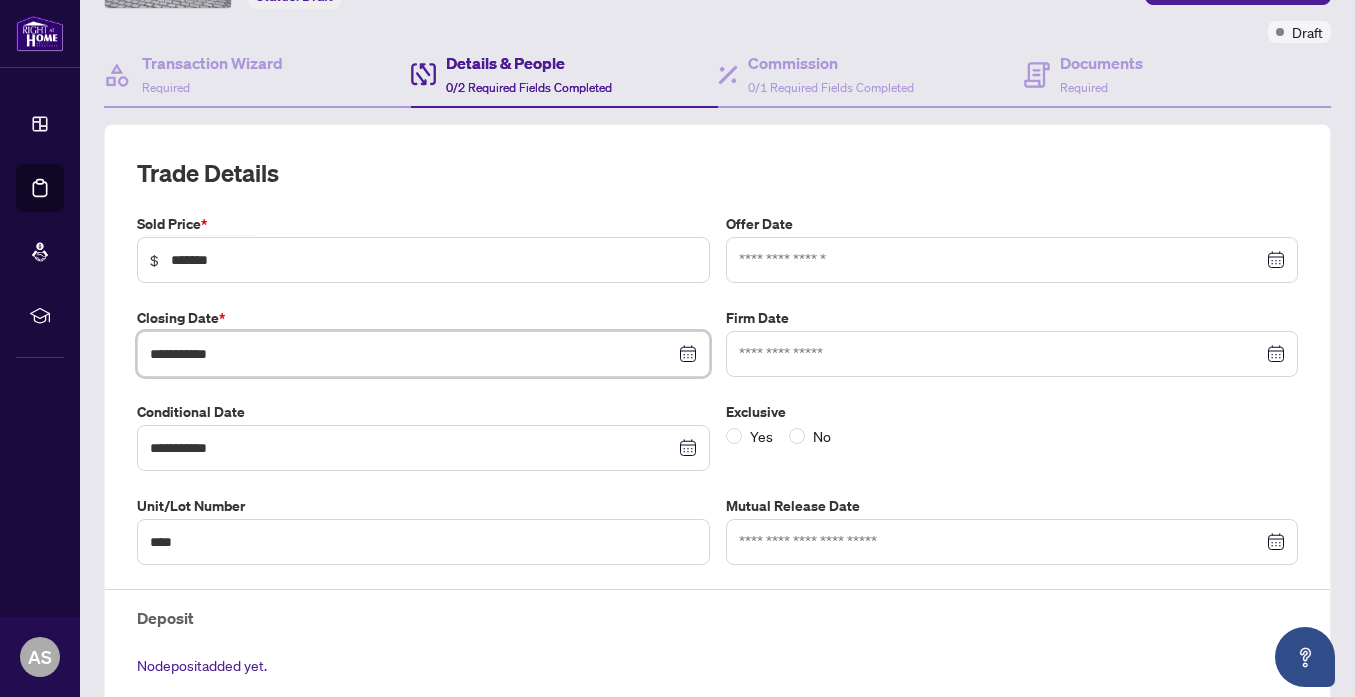 type on "**********" 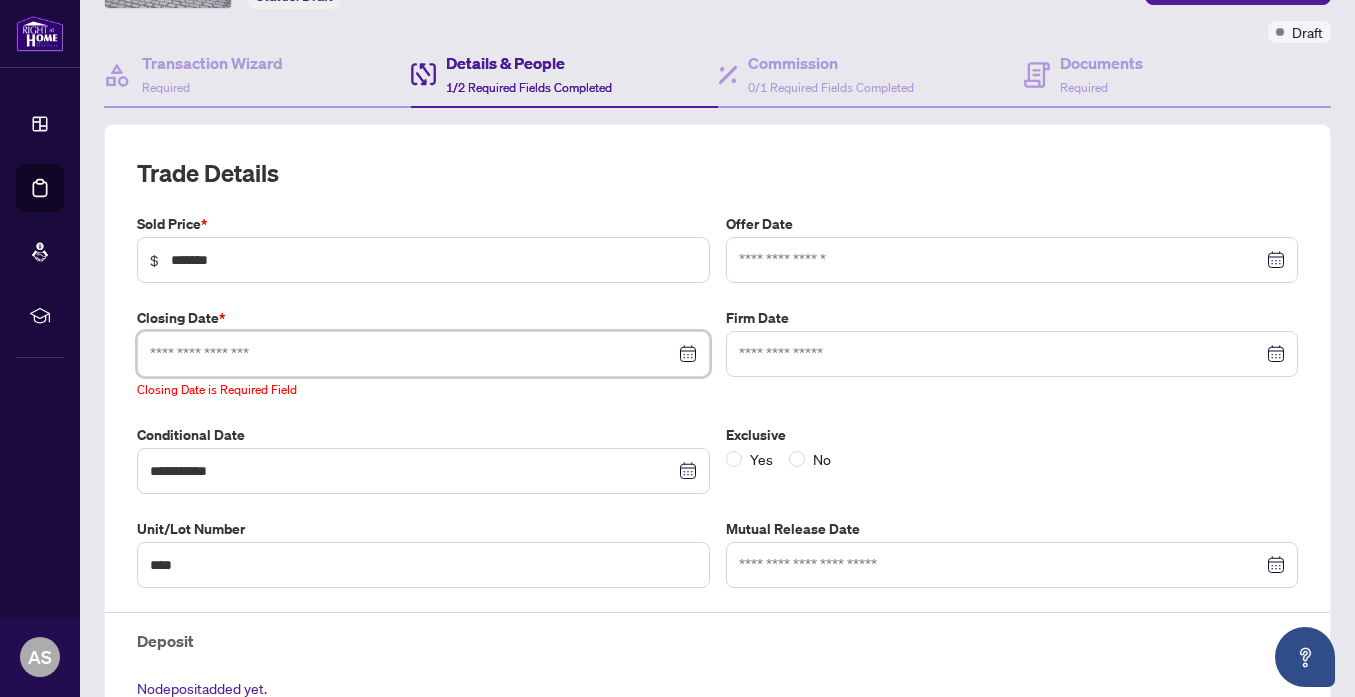 click at bounding box center [412, 354] 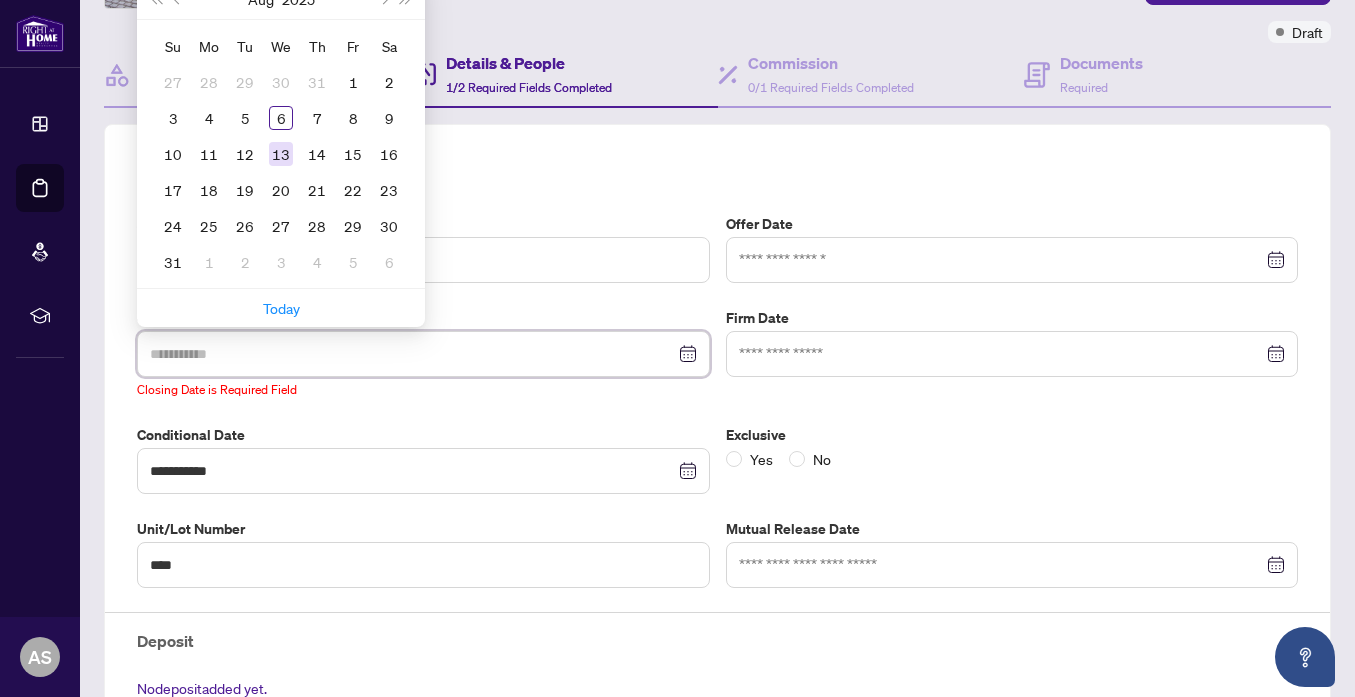 scroll, scrollTop: 116, scrollLeft: 0, axis: vertical 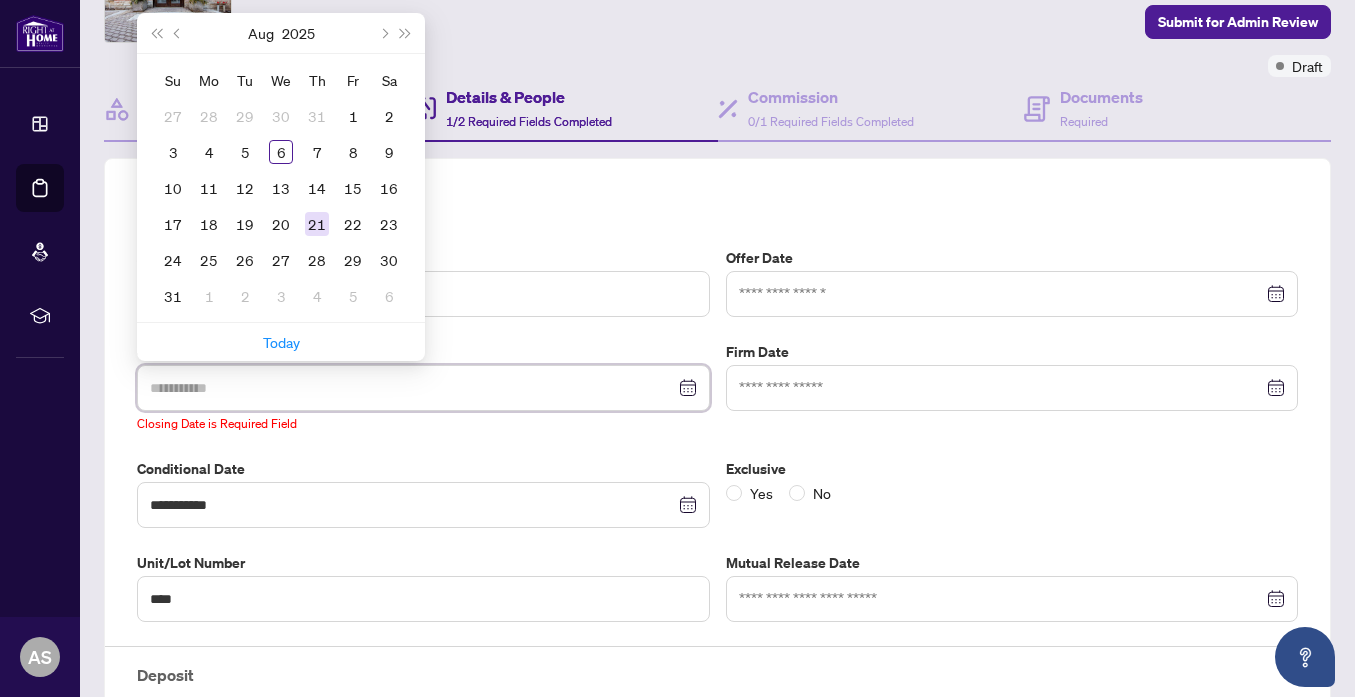type on "**********" 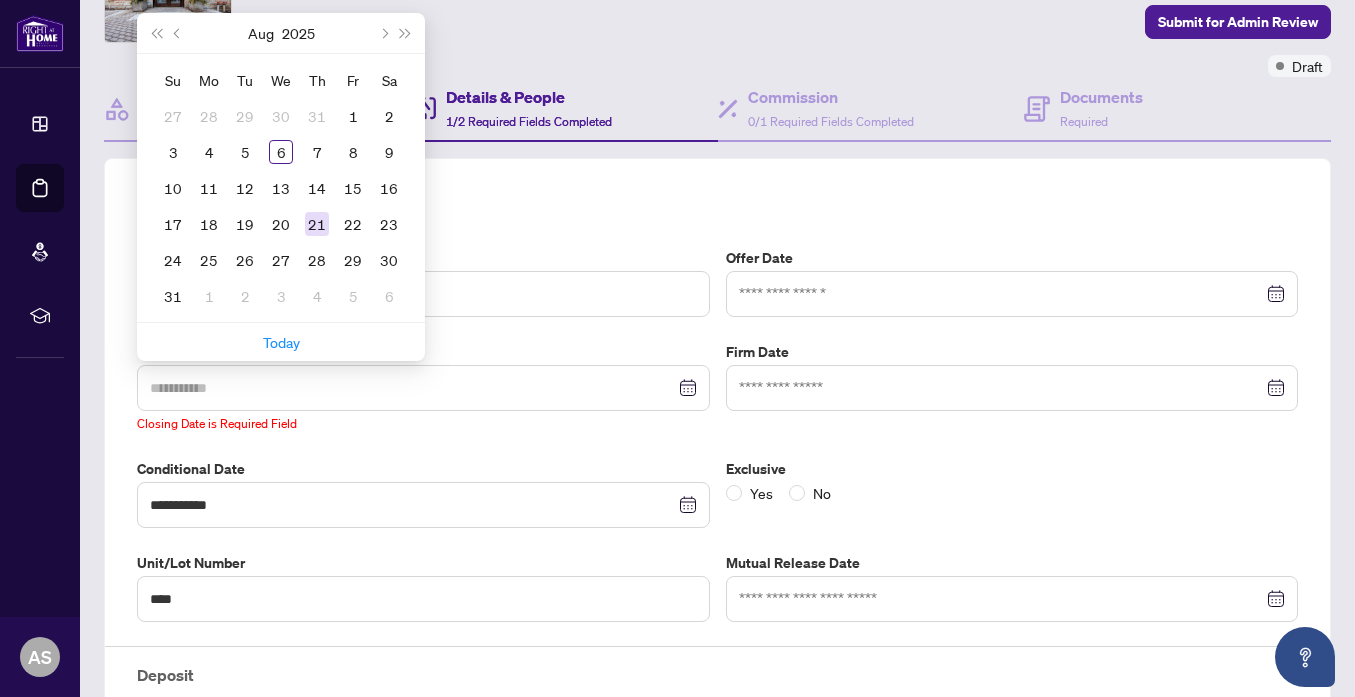click on "21" at bounding box center (317, 224) 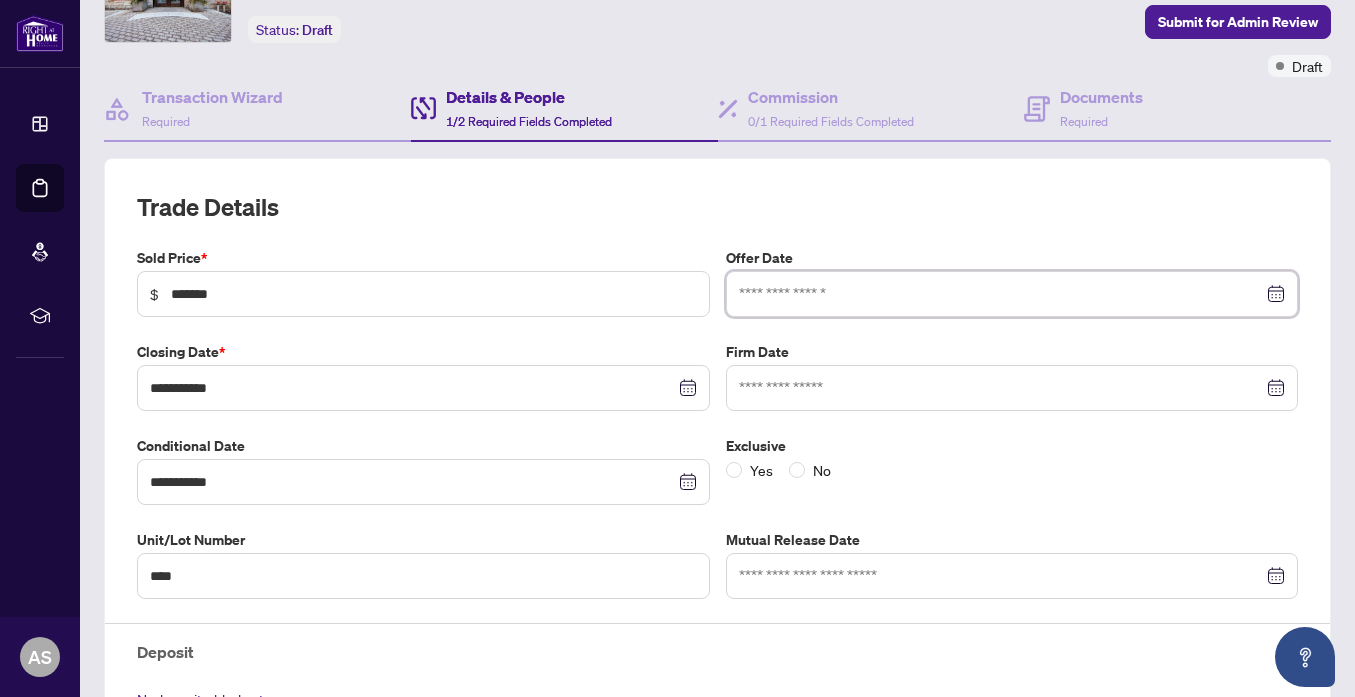 click at bounding box center (1001, 294) 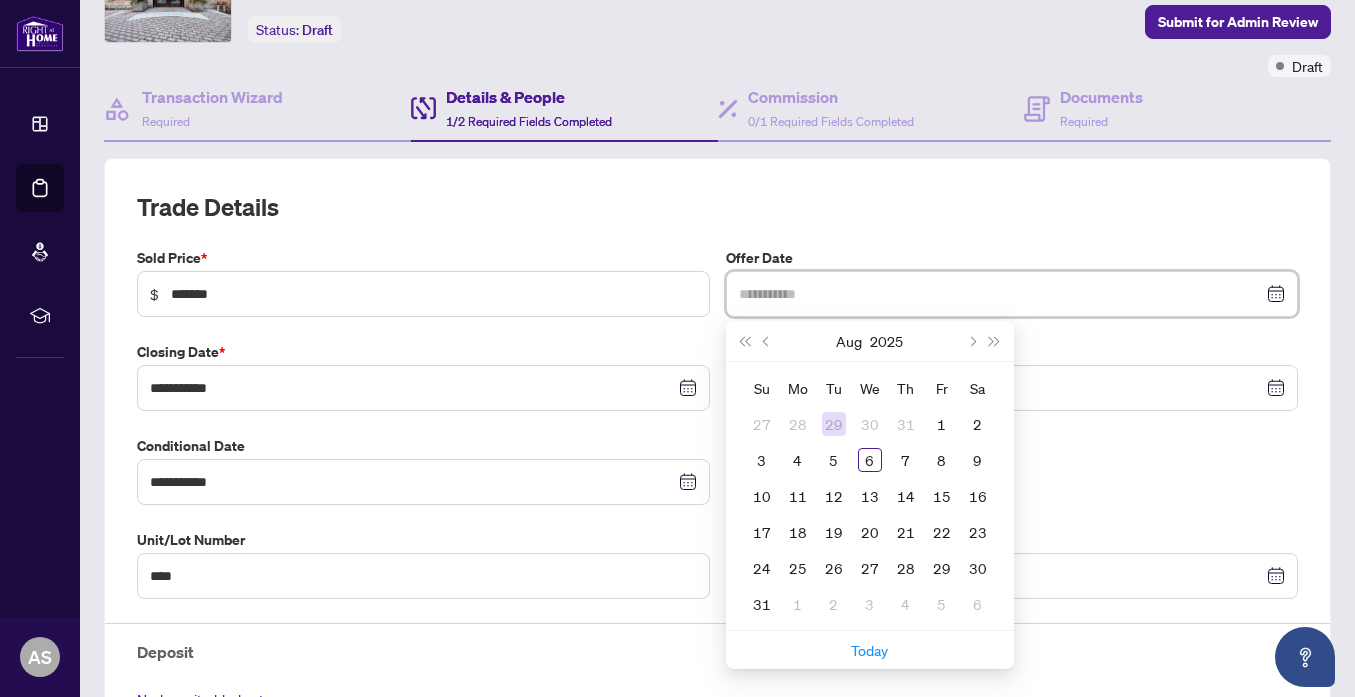 type on "**********" 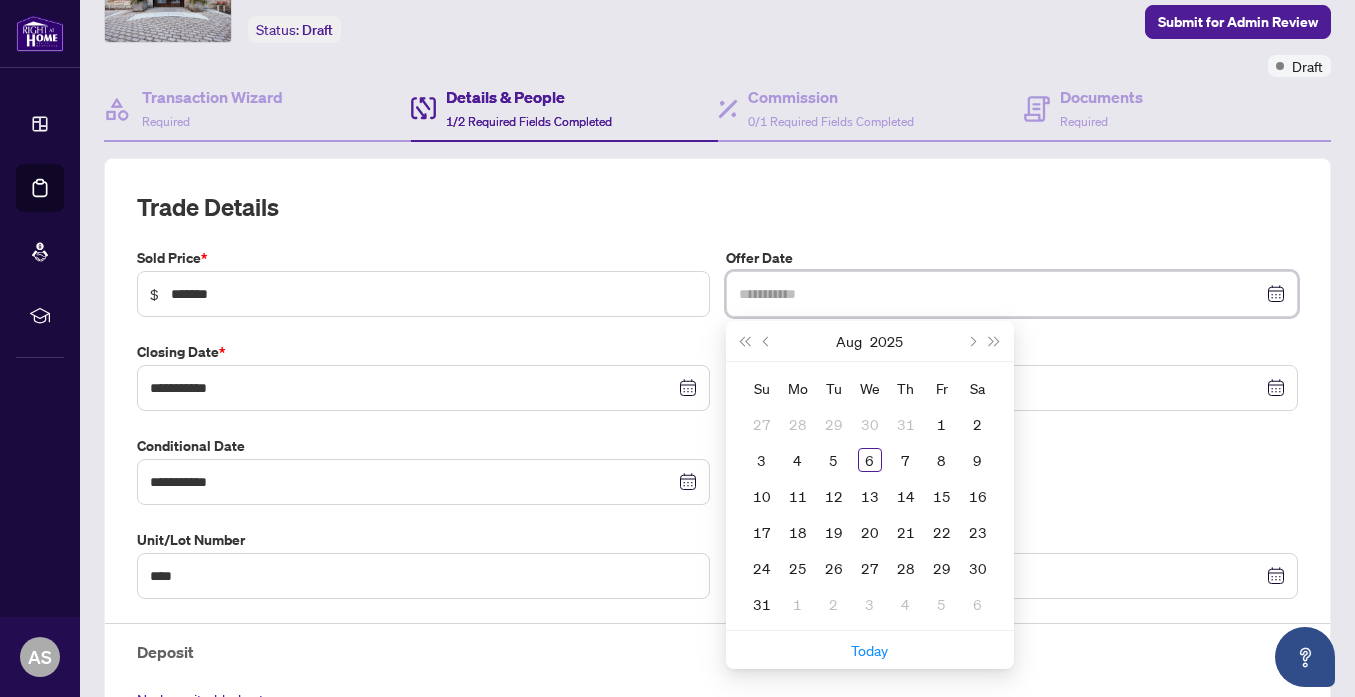 type on "**********" 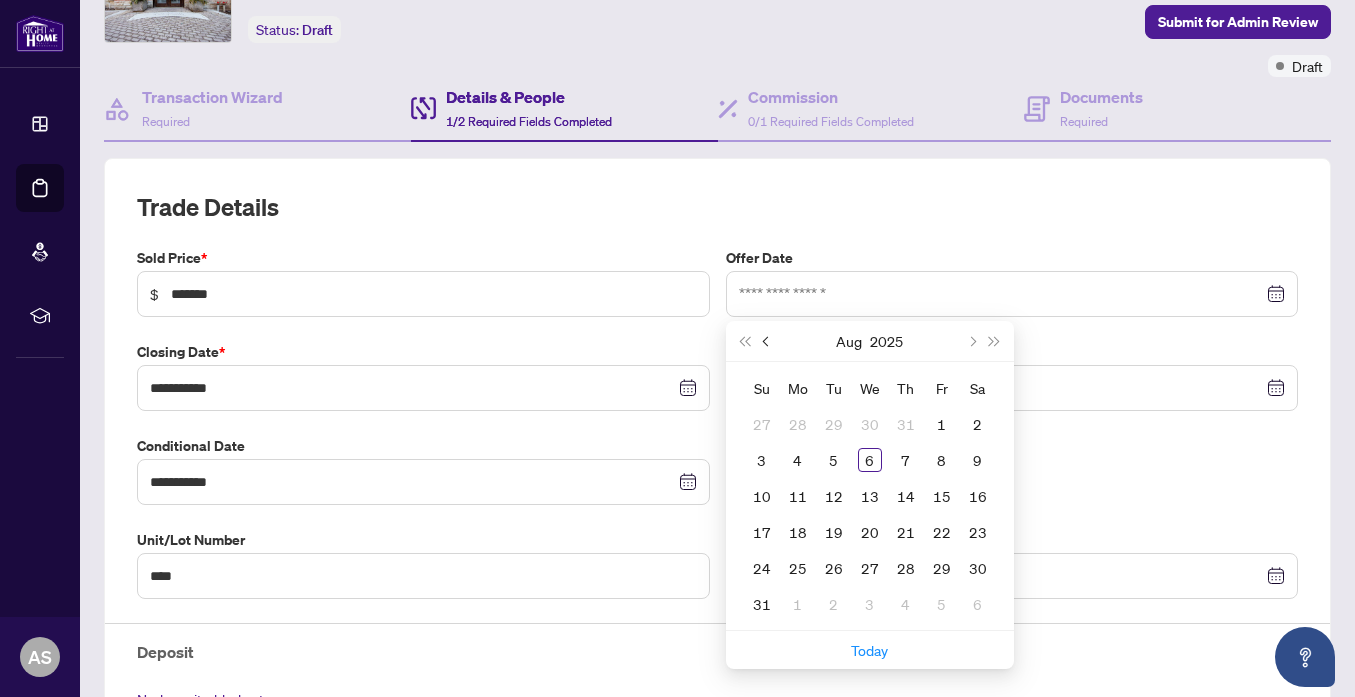 click at bounding box center [767, 341] 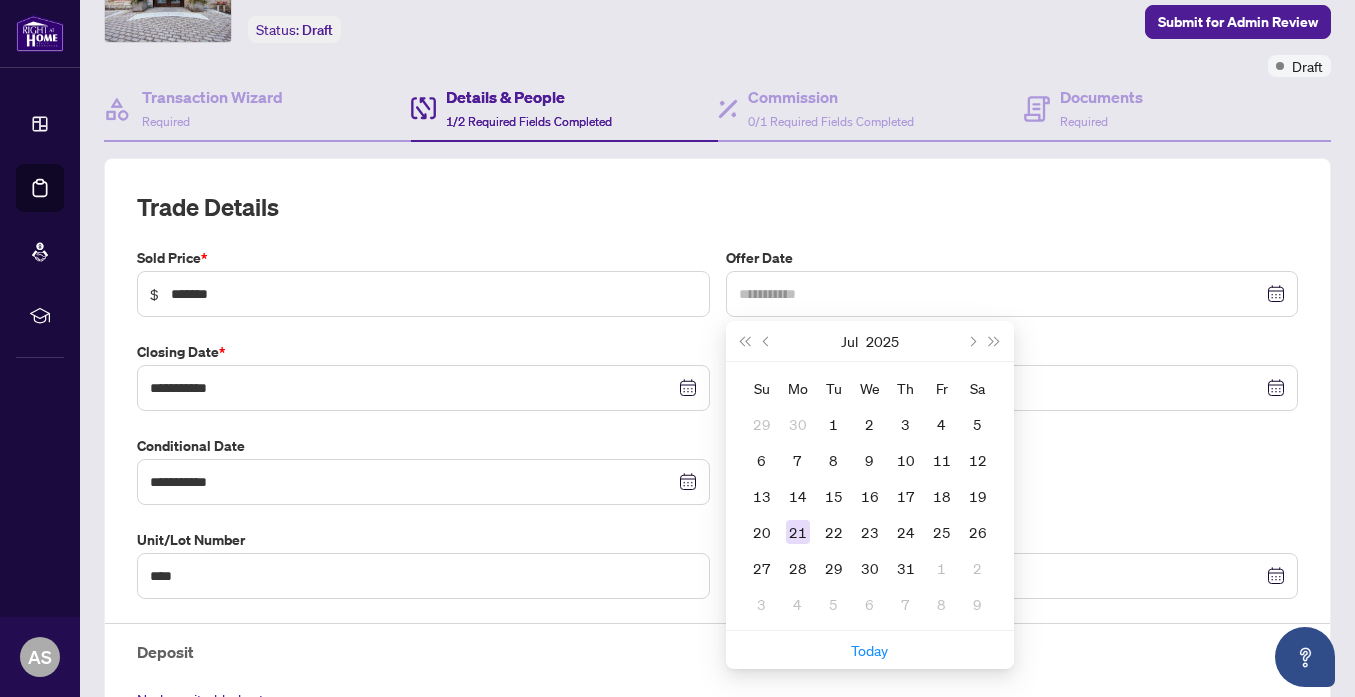 type on "**********" 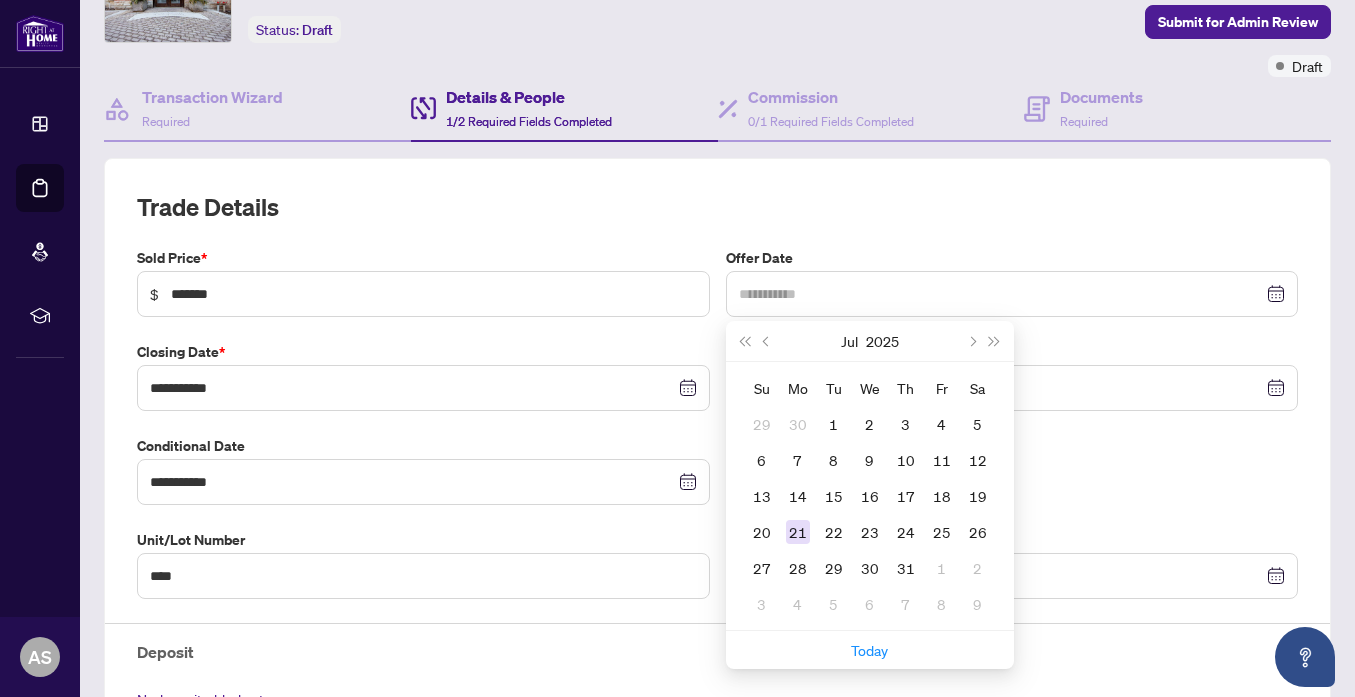 click on "21" at bounding box center (798, 532) 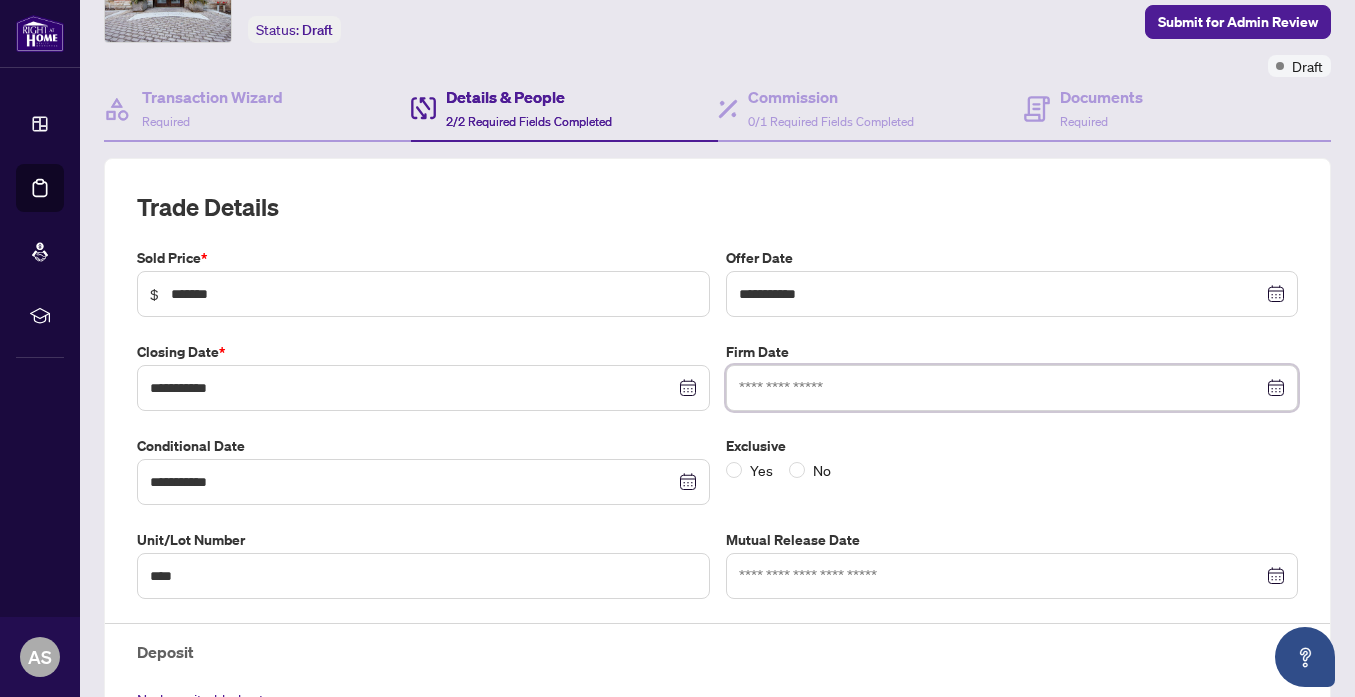 click at bounding box center [1001, 388] 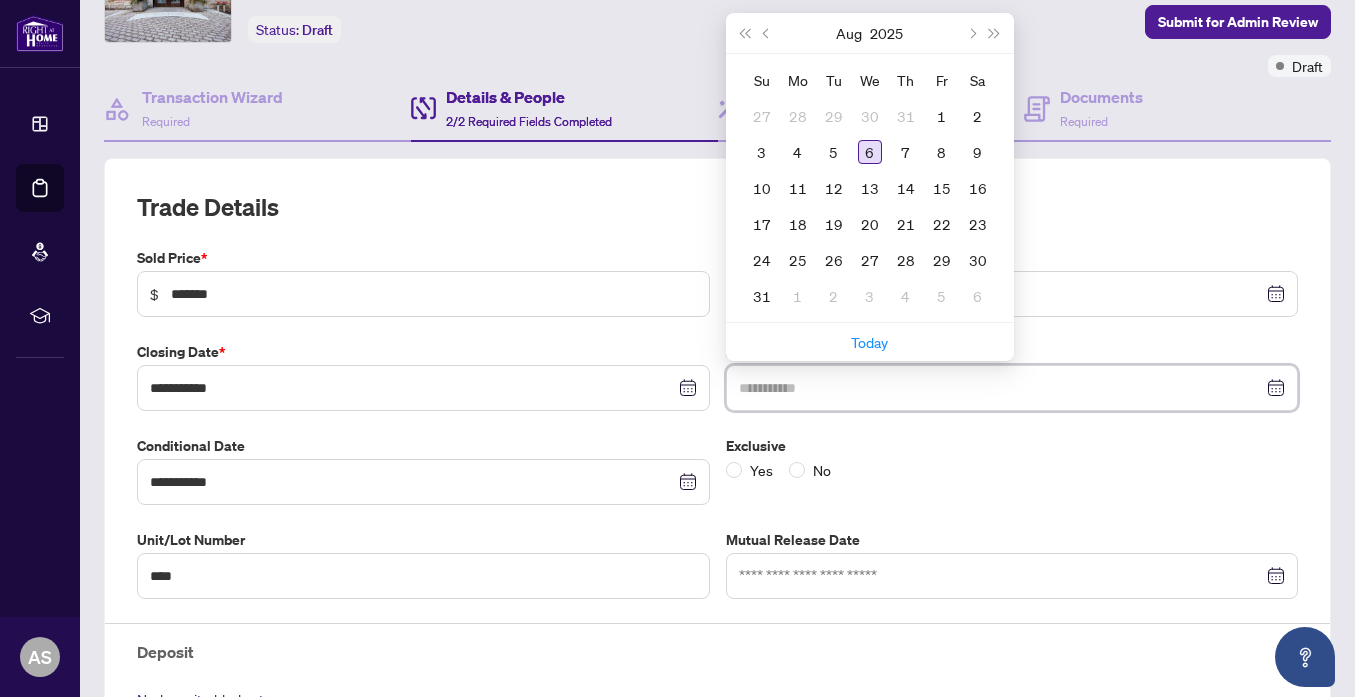 type on "**********" 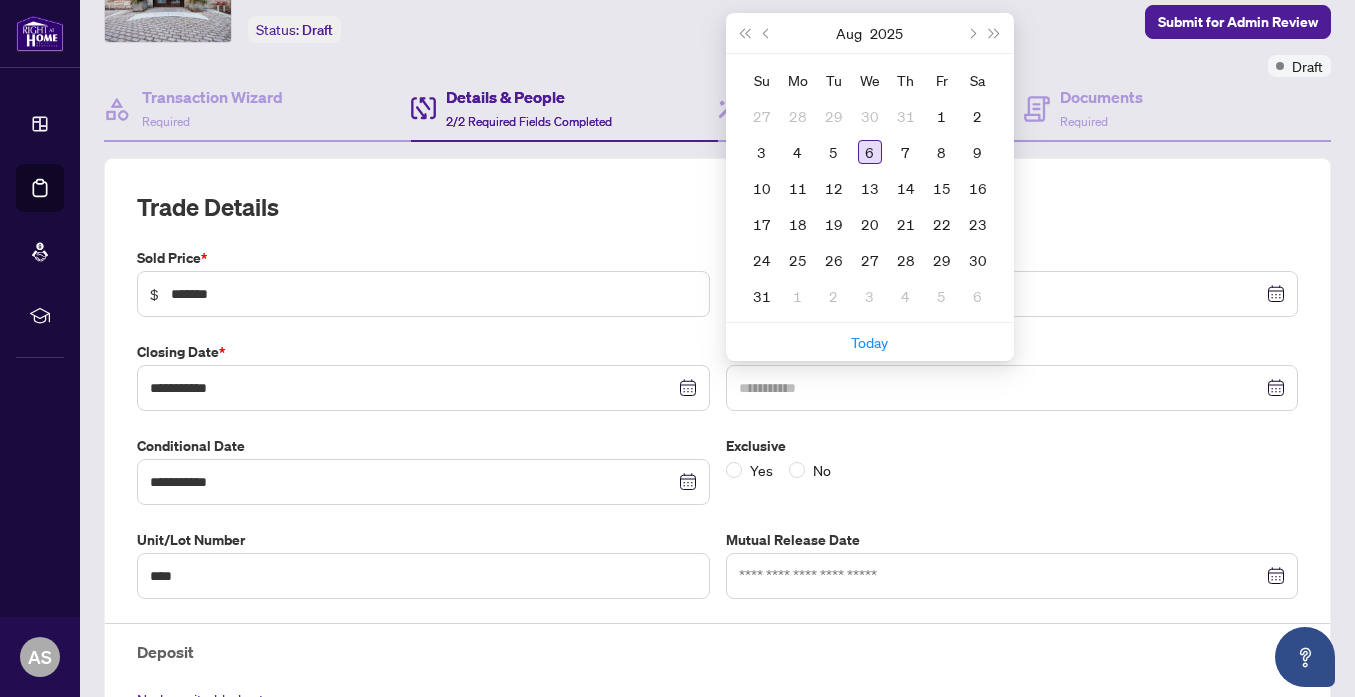 click on "6" at bounding box center (870, 152) 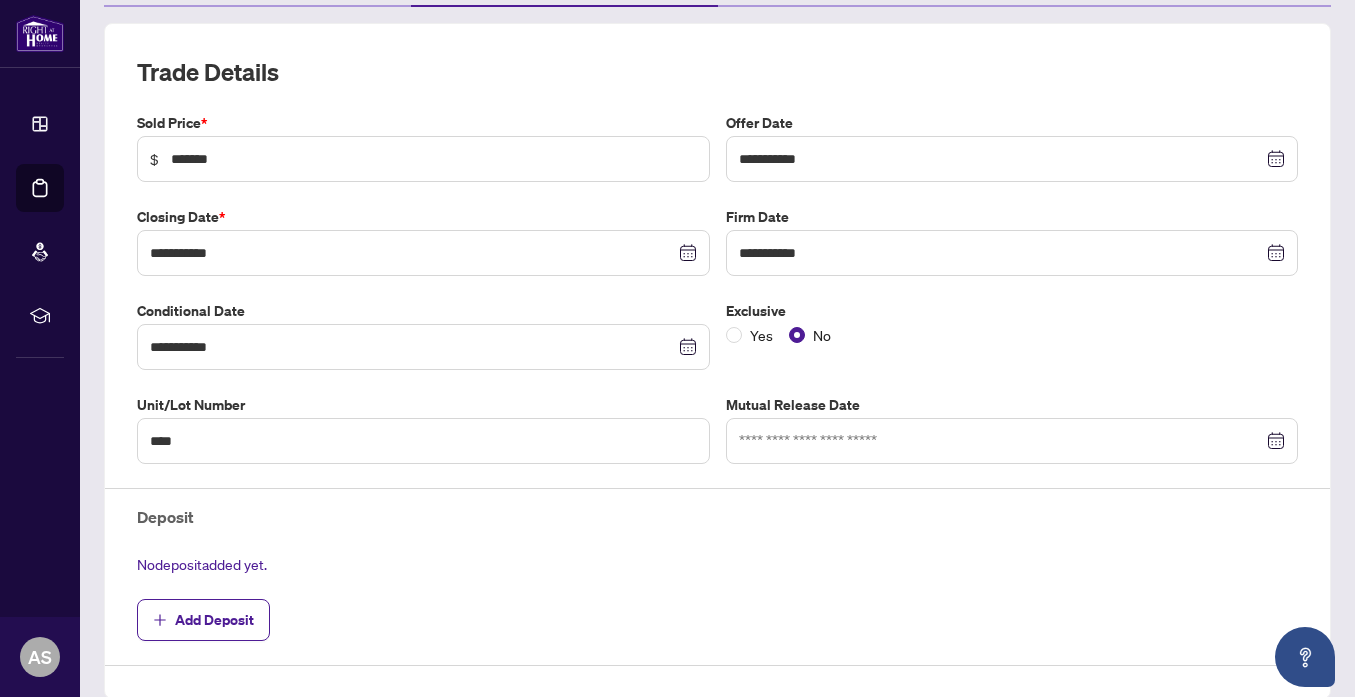 scroll, scrollTop: 255, scrollLeft: 0, axis: vertical 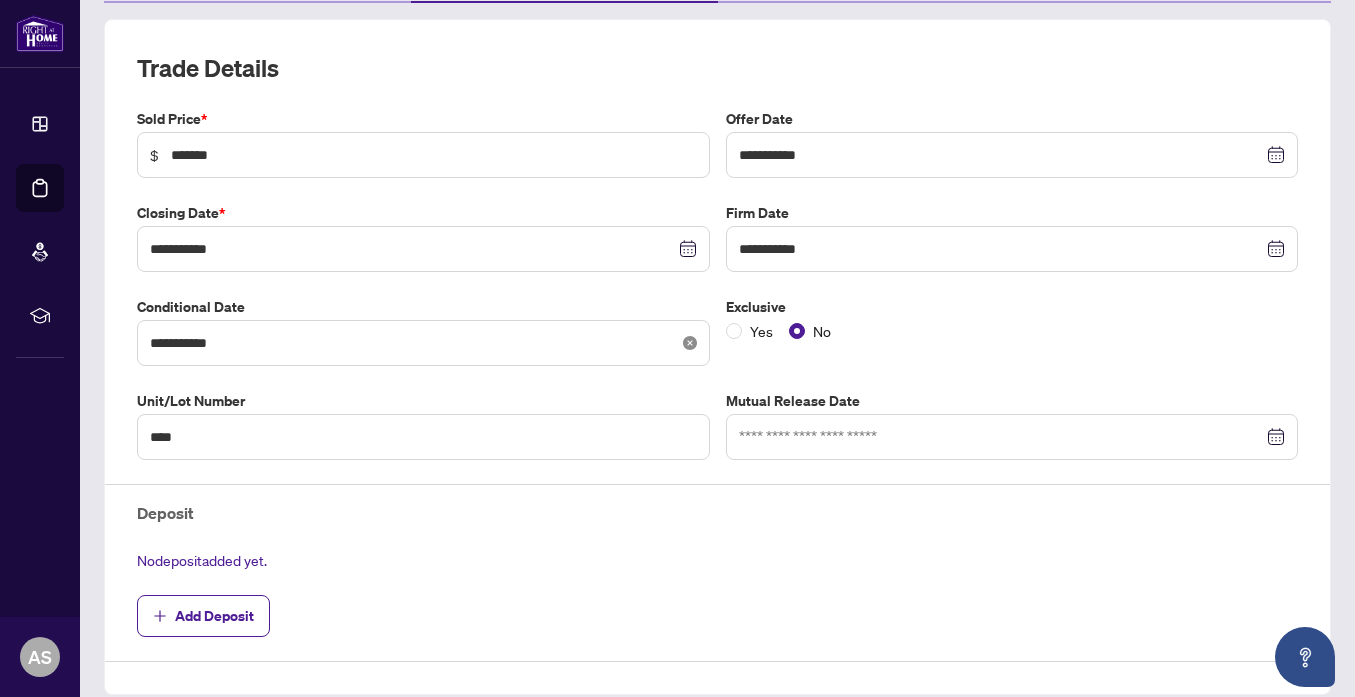 click 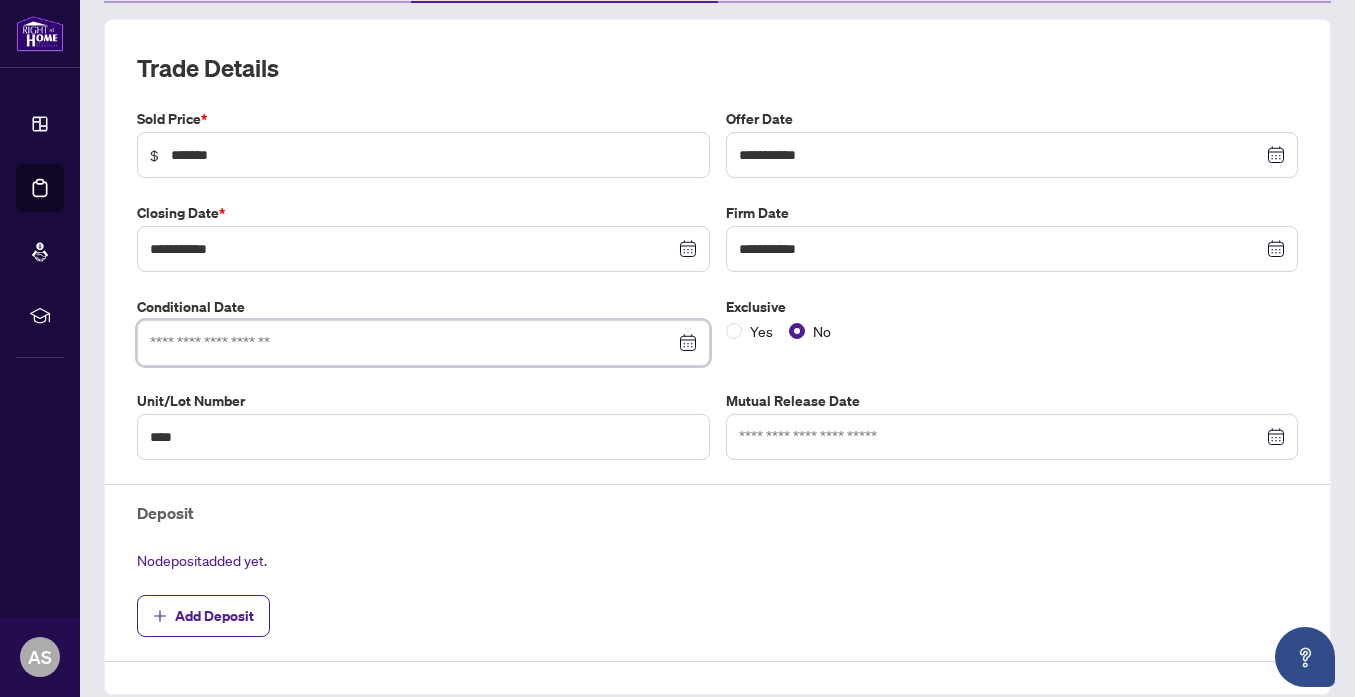 click at bounding box center (412, 343) 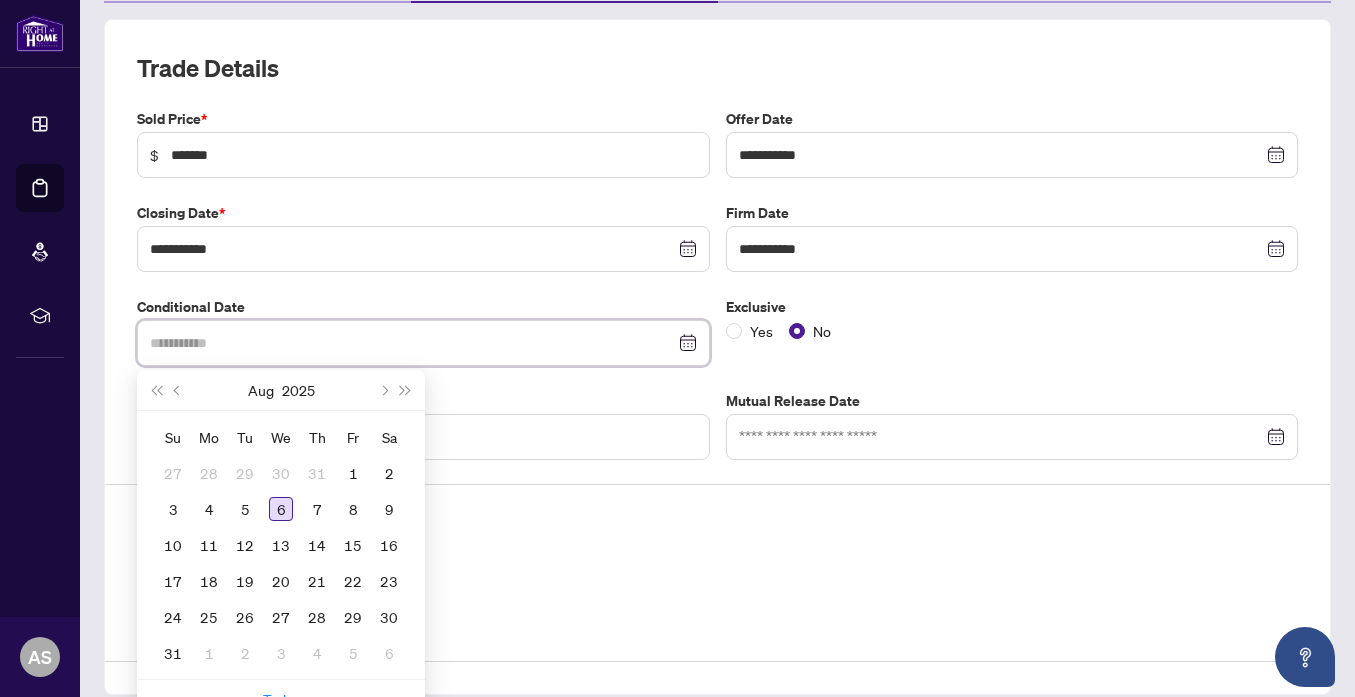 type on "**********" 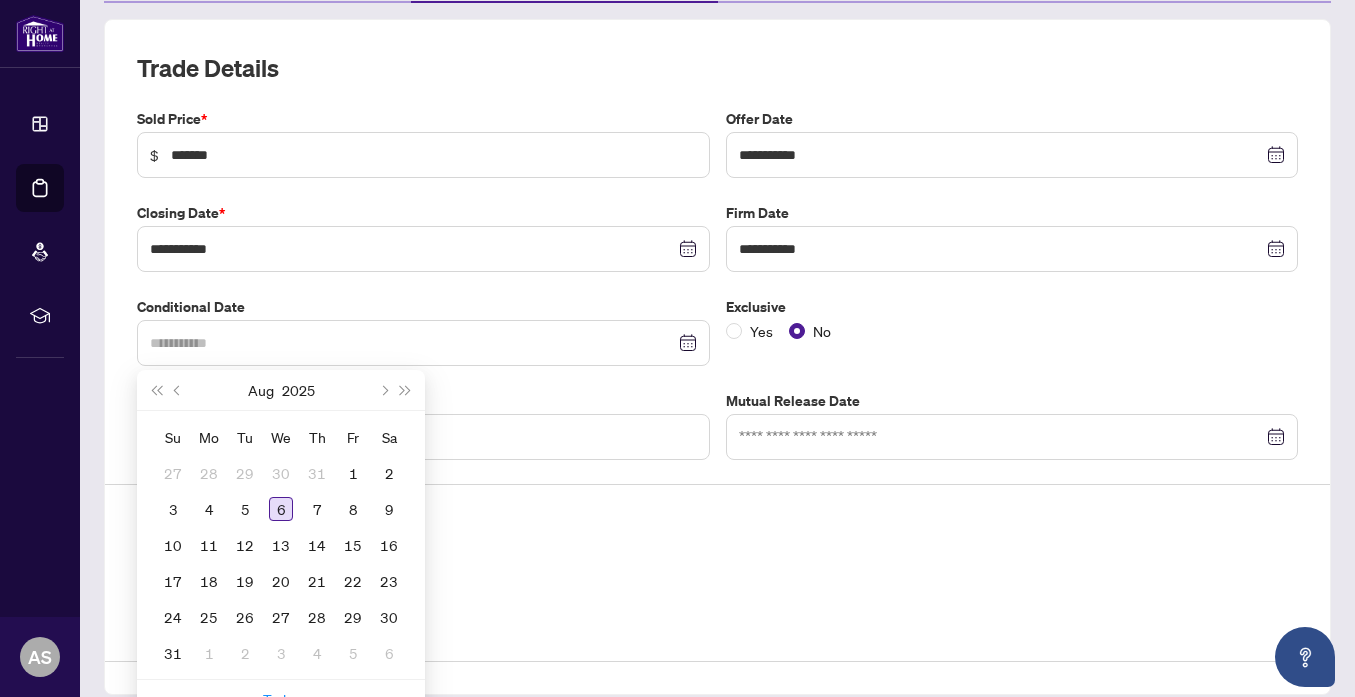 click on "6" at bounding box center [281, 509] 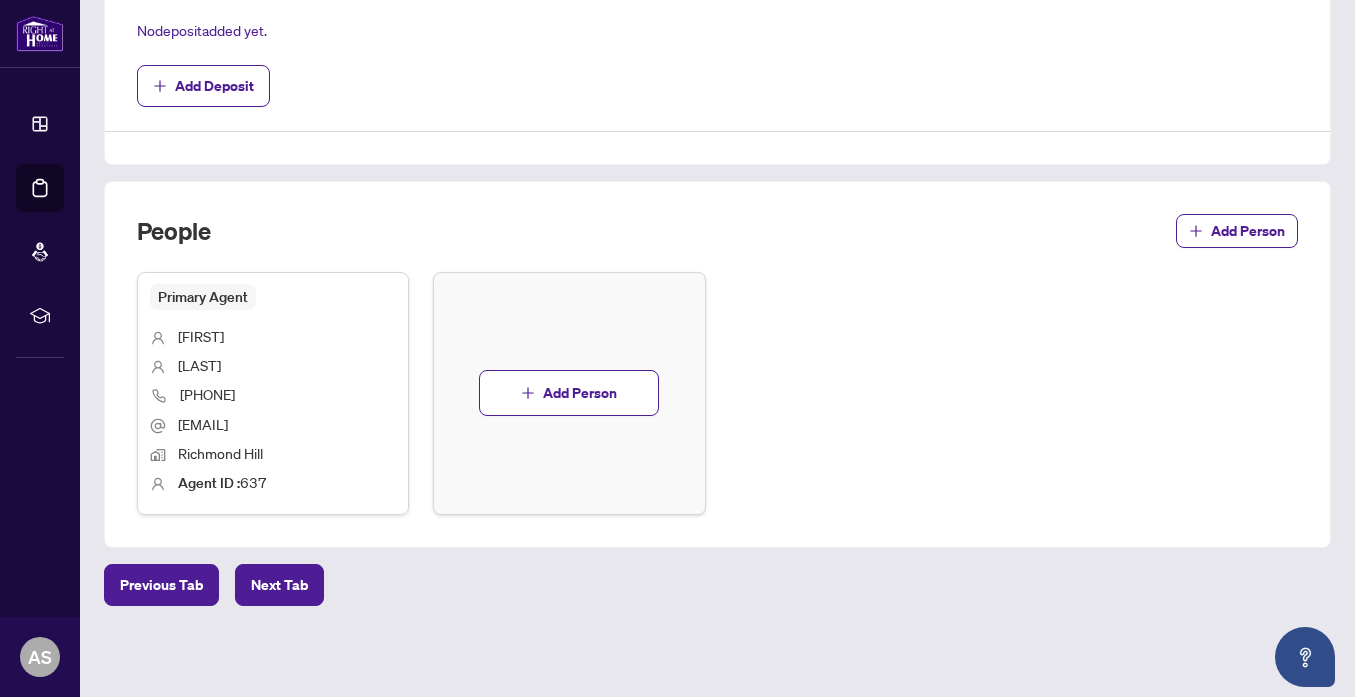 scroll, scrollTop: 784, scrollLeft: 0, axis: vertical 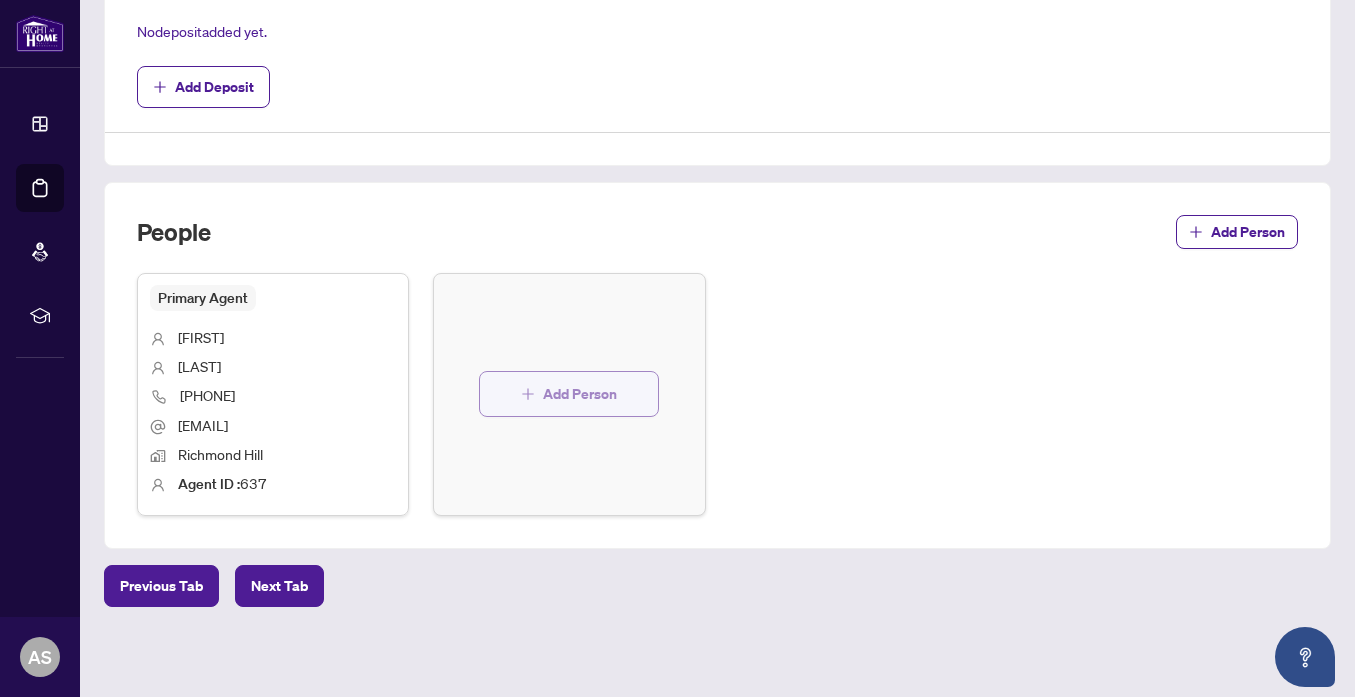 click on "Add Person" at bounding box center [580, 394] 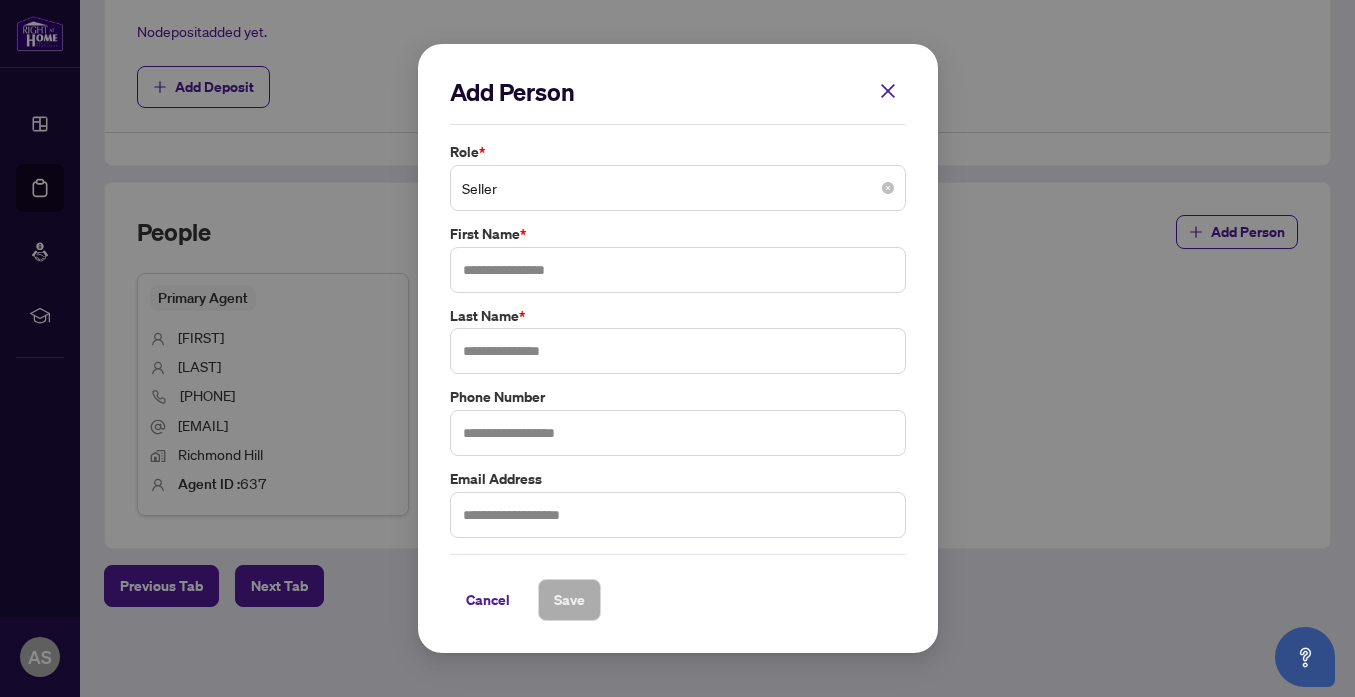 click on "Seller" at bounding box center [678, 188] 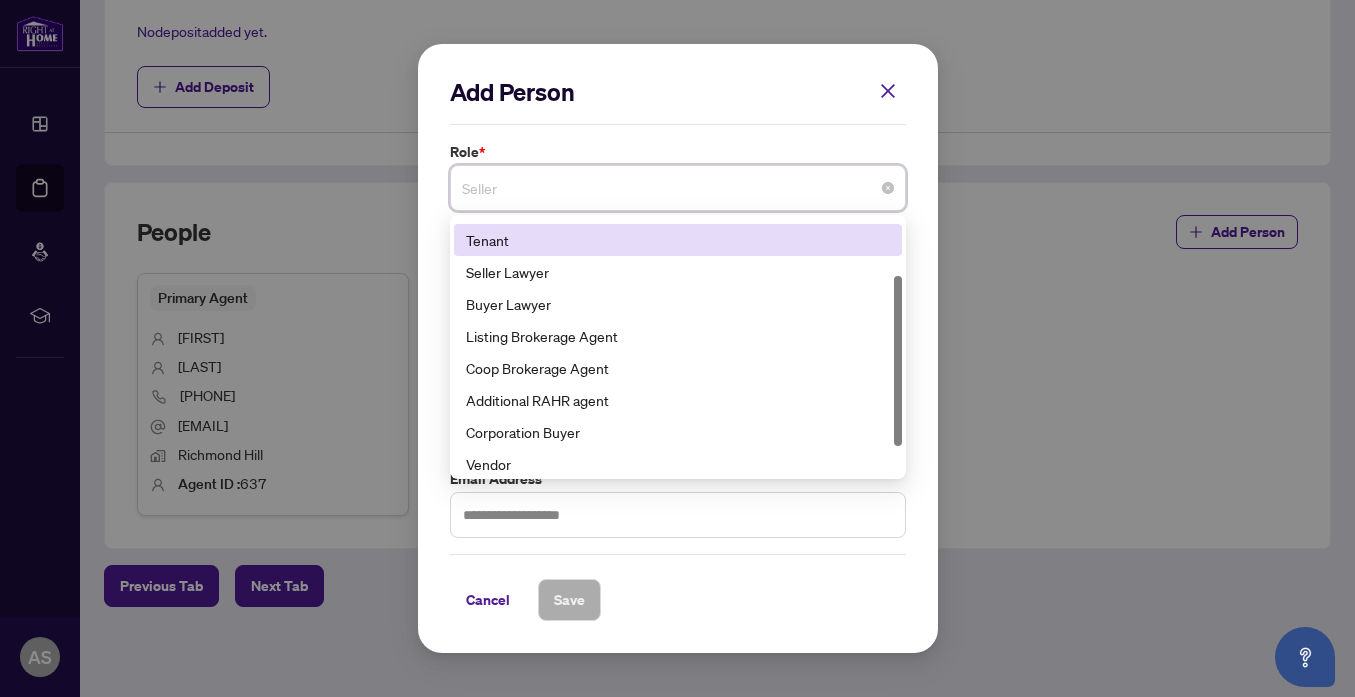 scroll, scrollTop: 98, scrollLeft: 0, axis: vertical 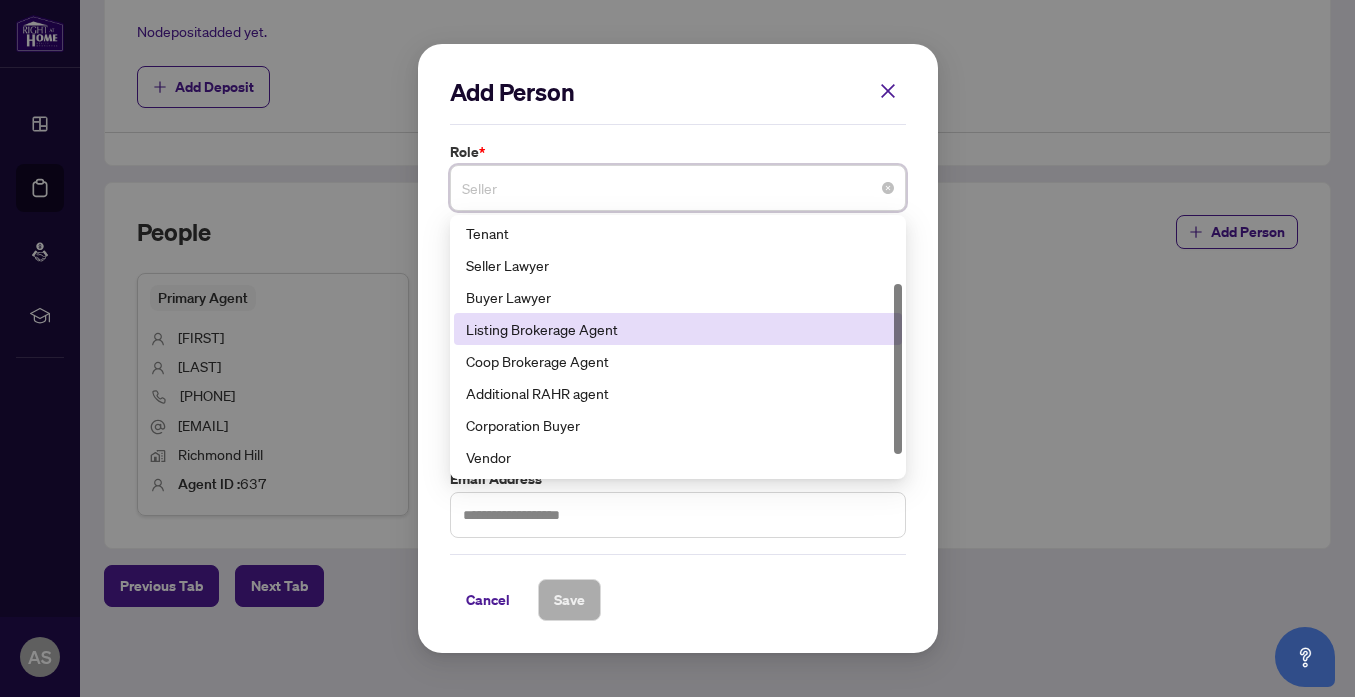 click on "Listing Brokerage Agent" at bounding box center [678, 329] 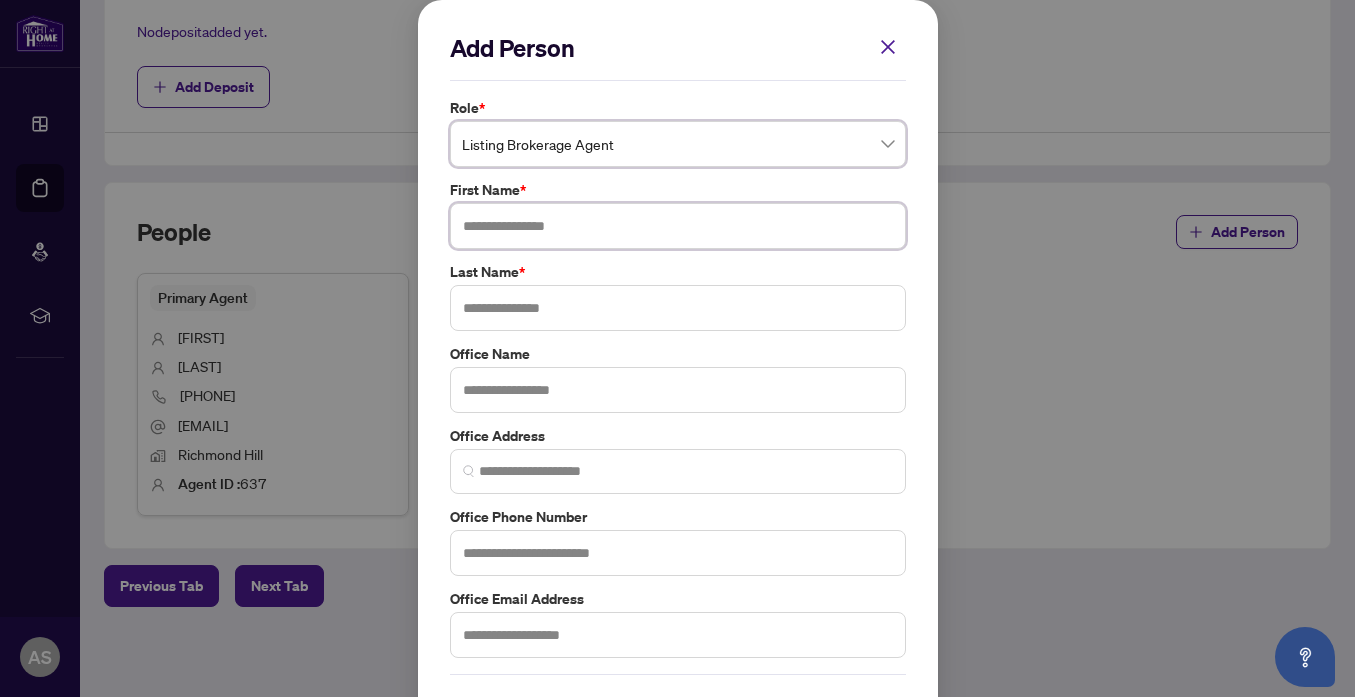 click at bounding box center [678, 226] 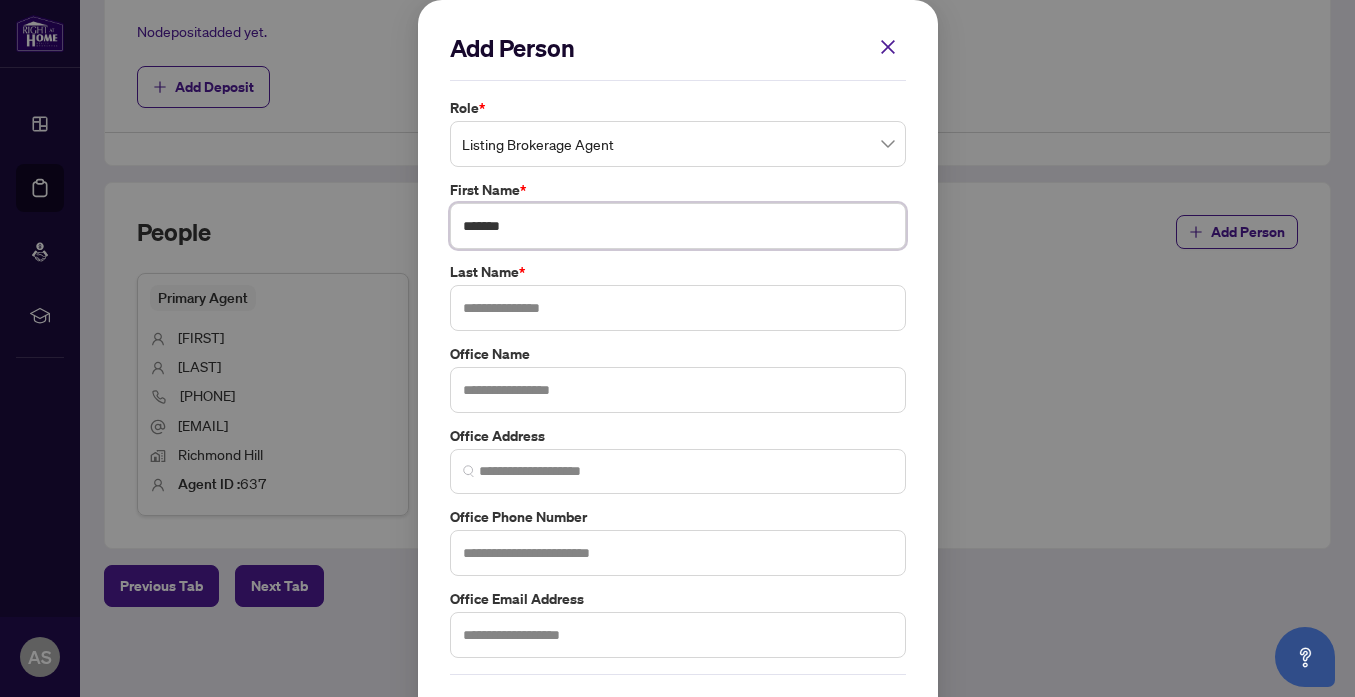 type on "******" 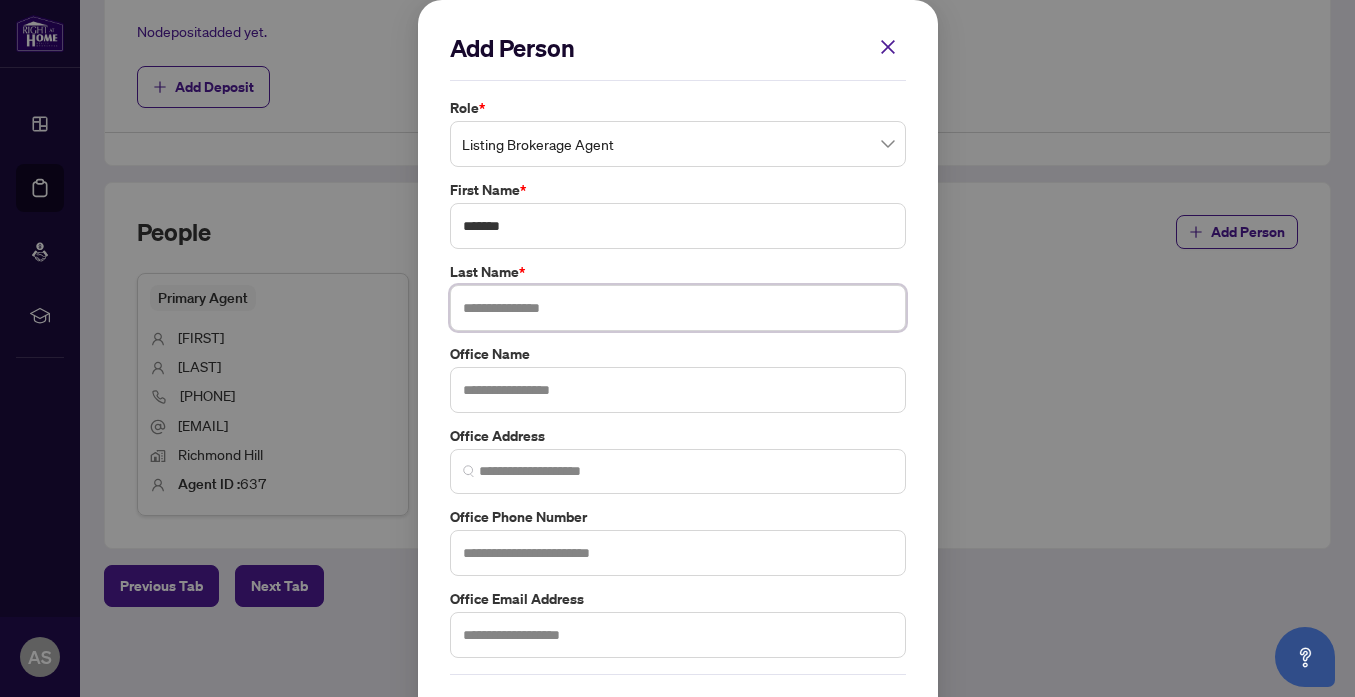 click at bounding box center [678, 308] 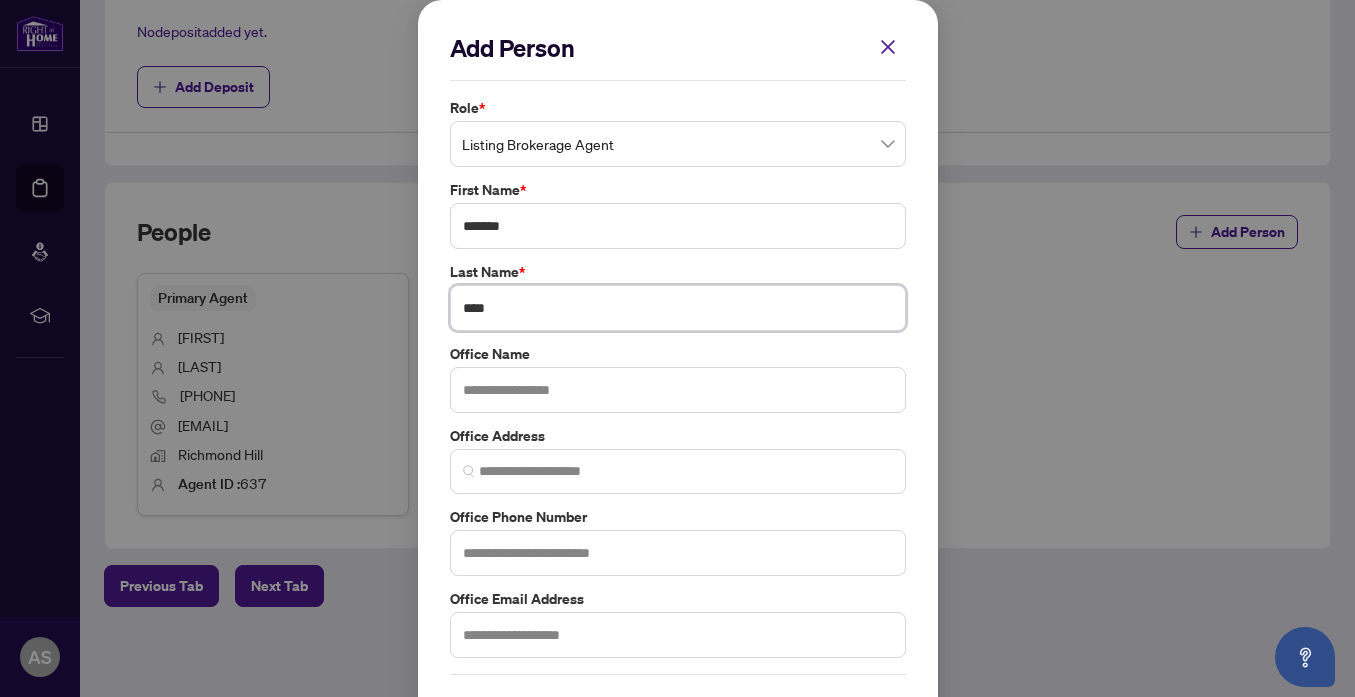 type on "****" 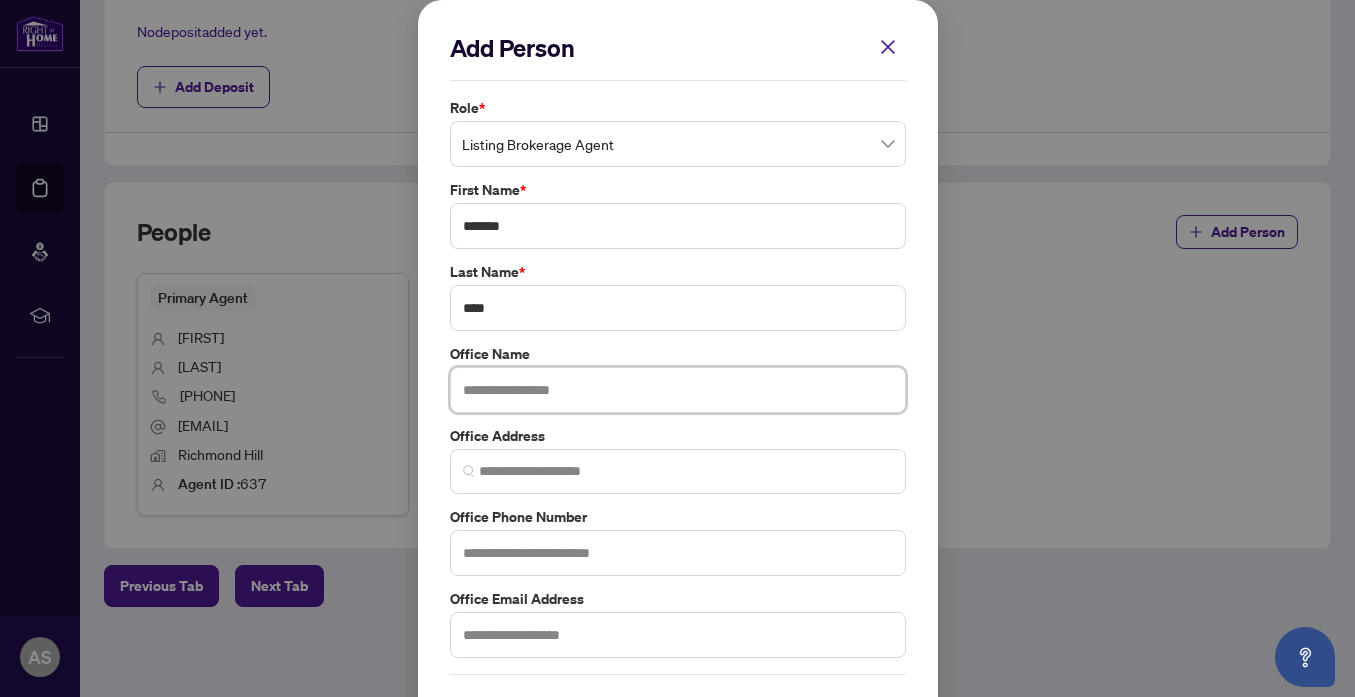 click at bounding box center (678, 390) 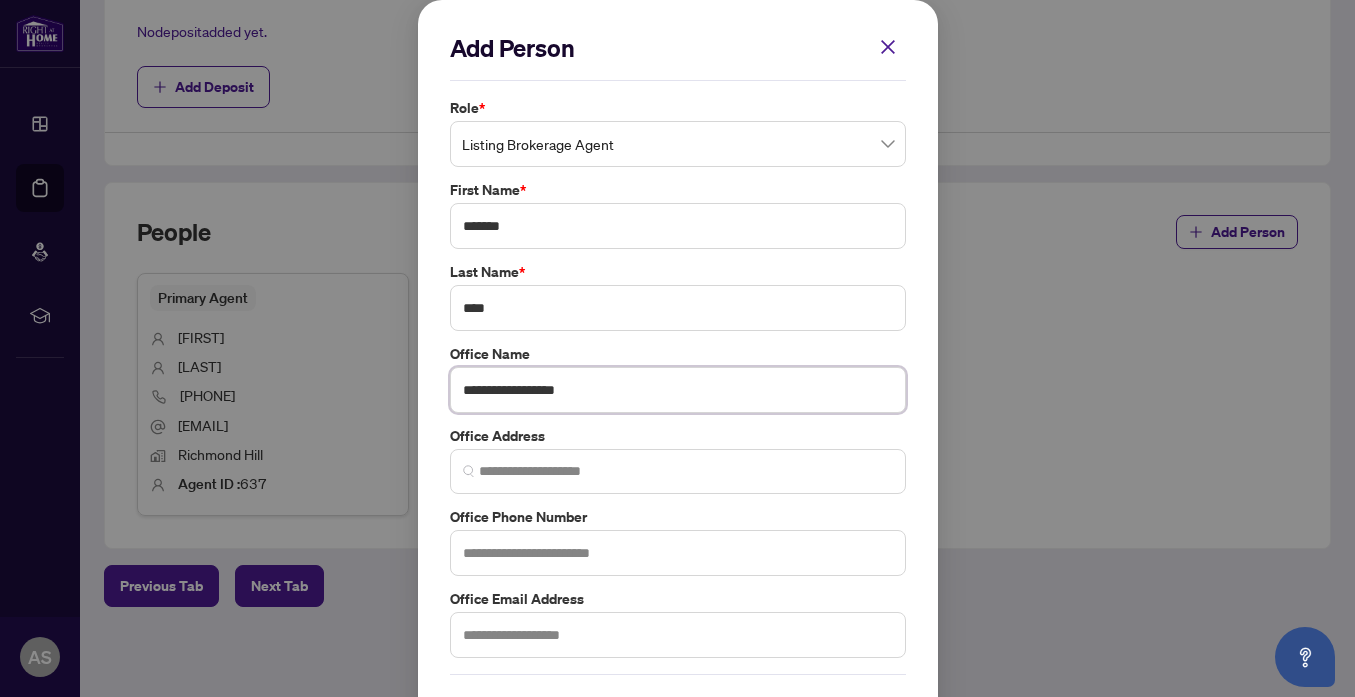 type on "**********" 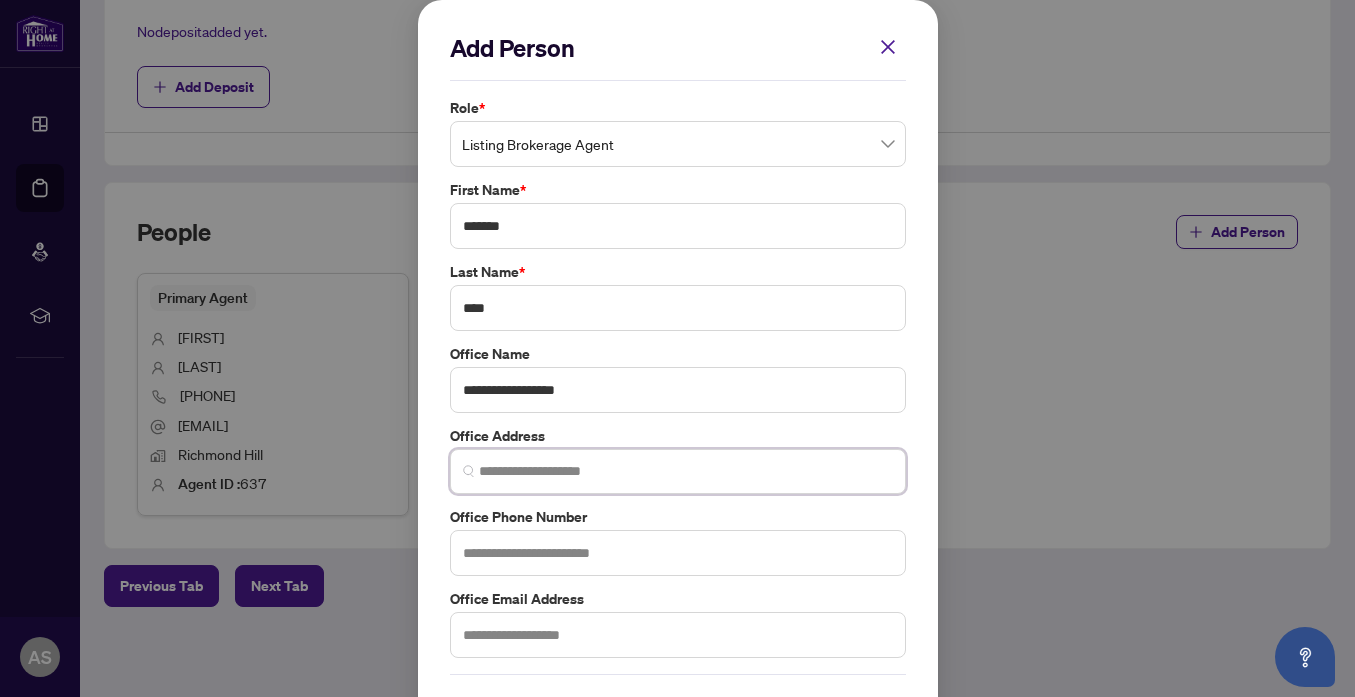 click at bounding box center [686, 471] 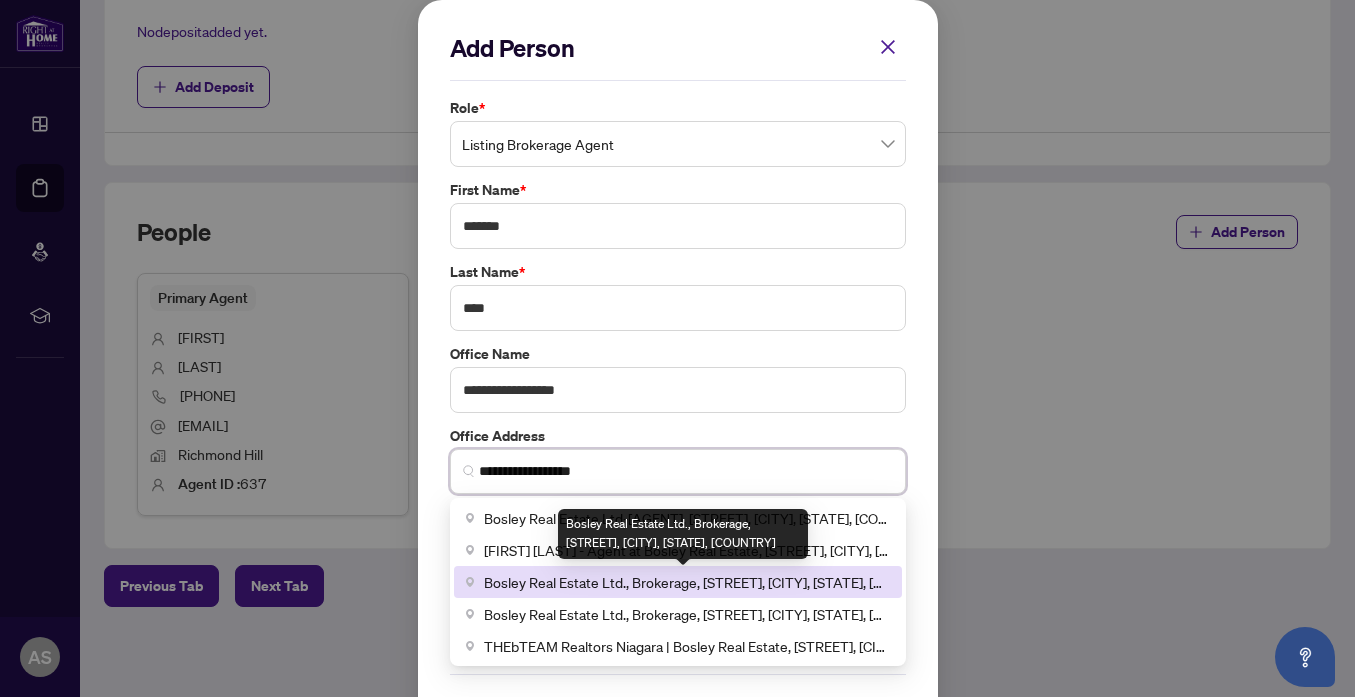 scroll, scrollTop: 76, scrollLeft: 0, axis: vertical 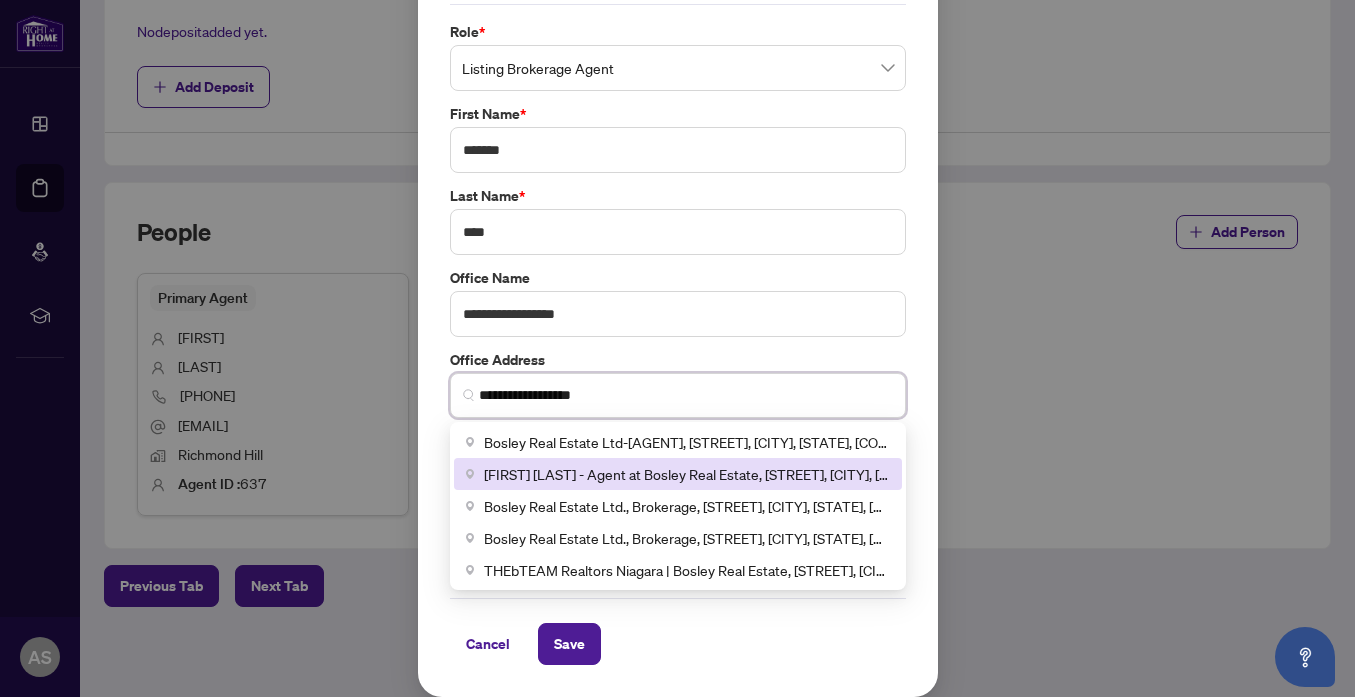 type on "**********" 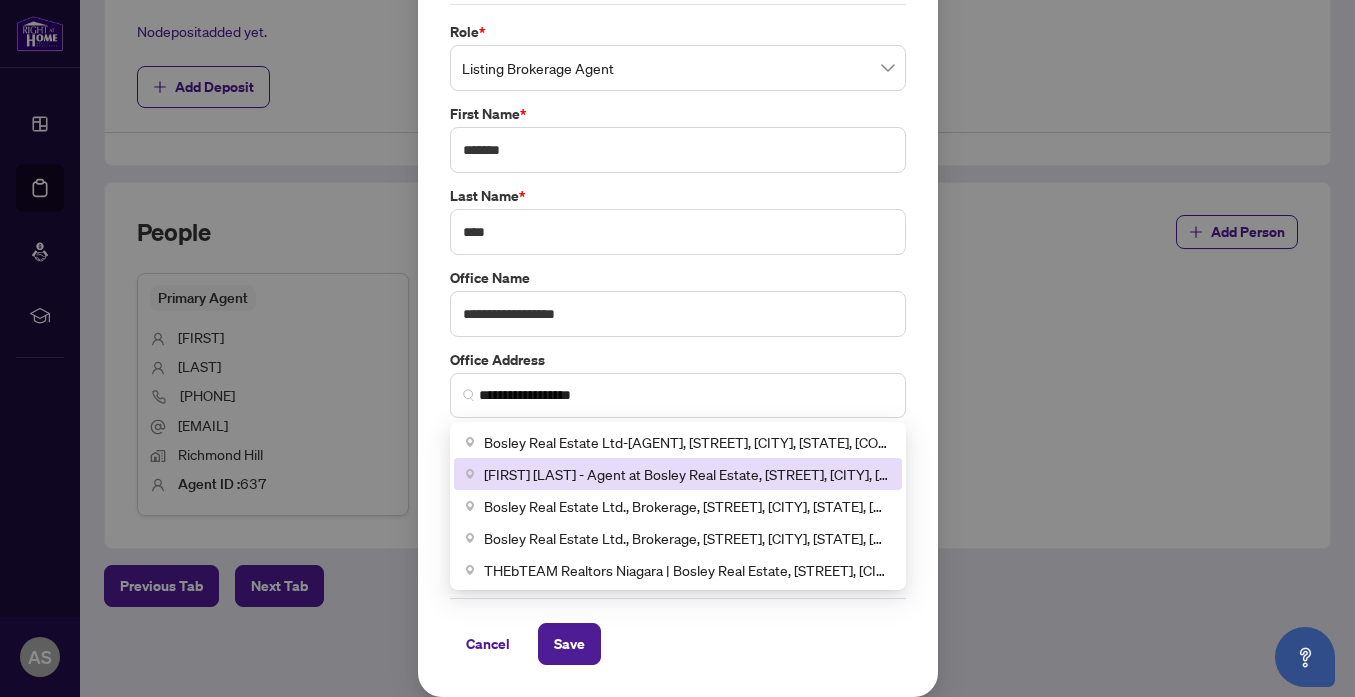 click on "**********" at bounding box center [677, 348] 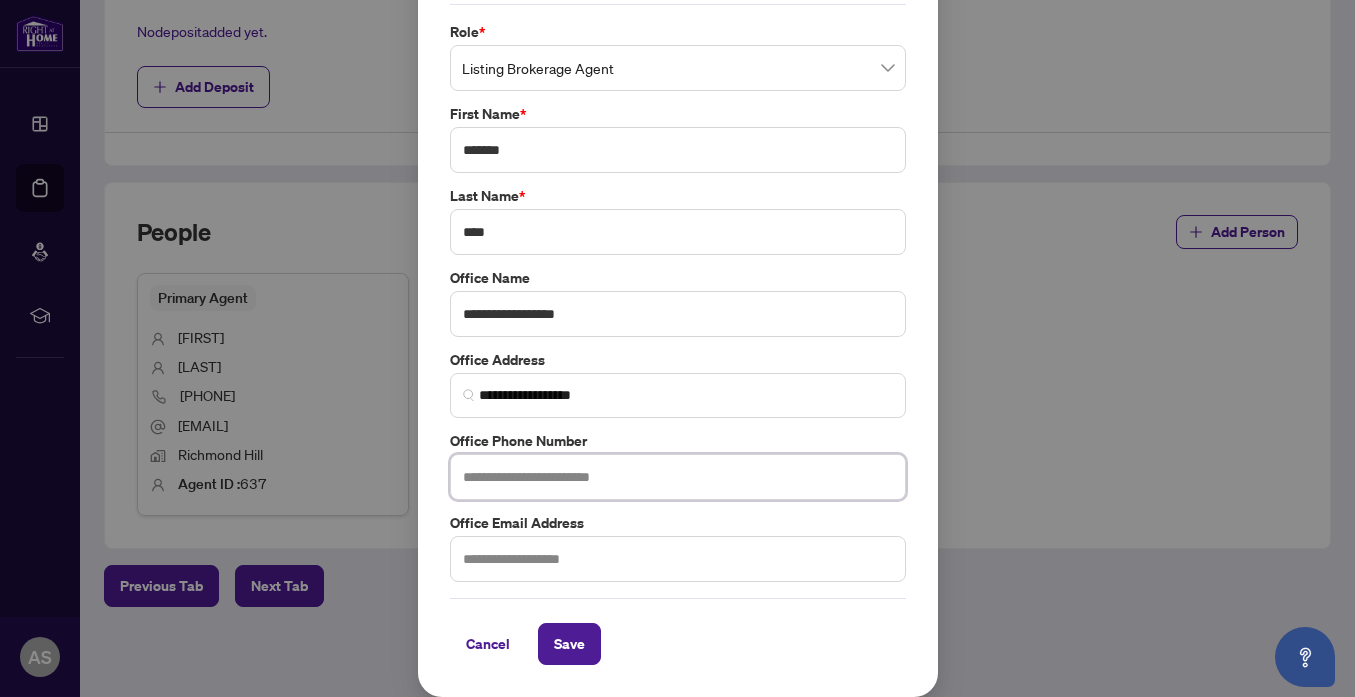 click at bounding box center [678, 477] 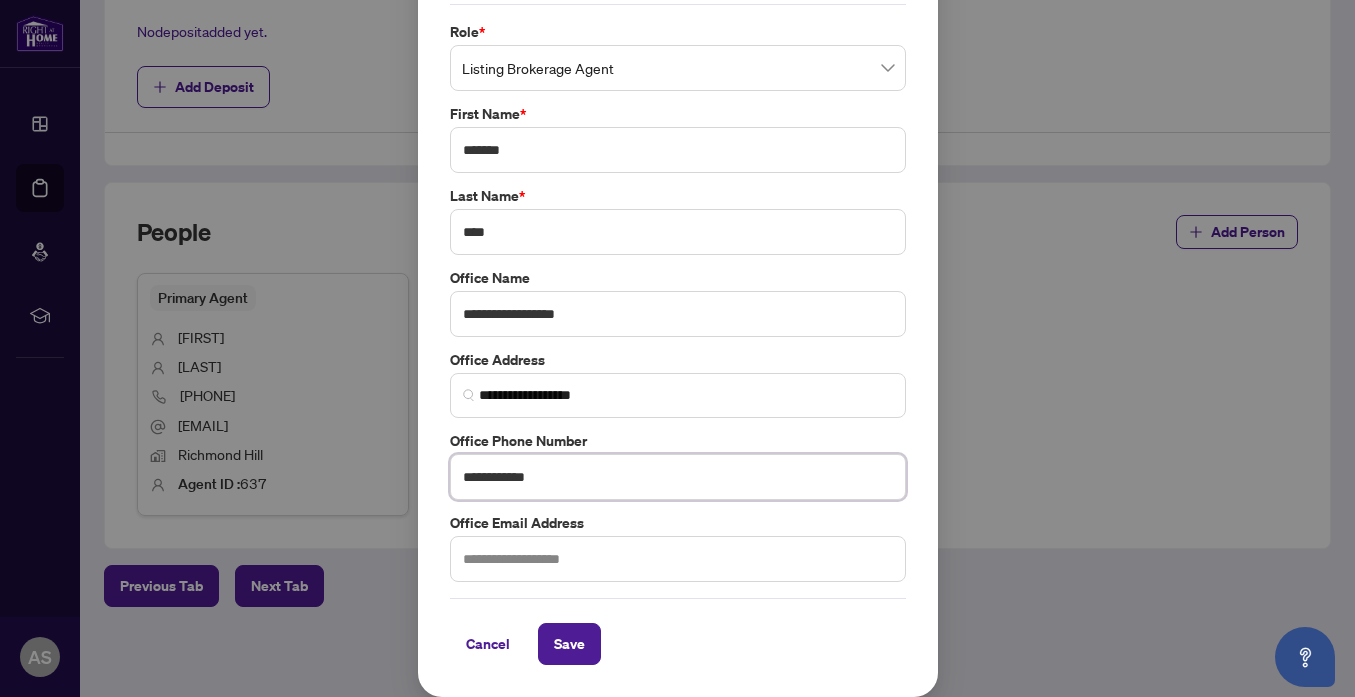 type on "**********" 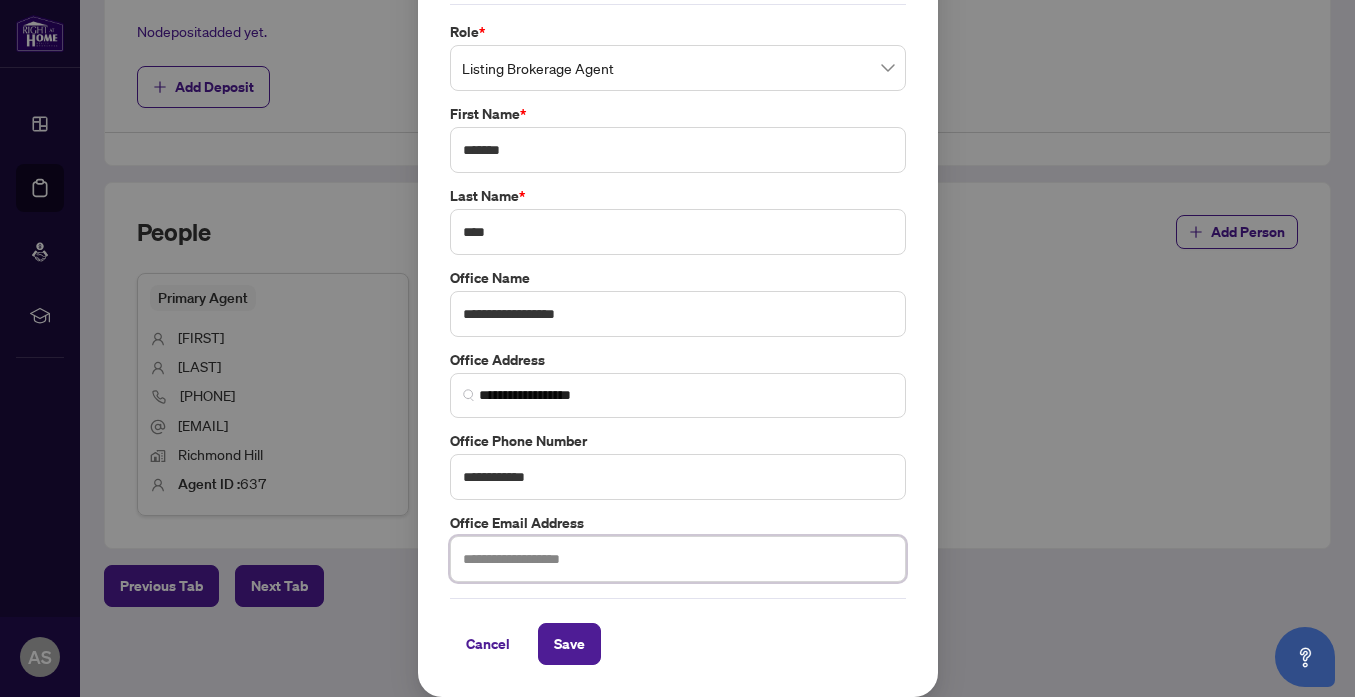 click at bounding box center [678, 559] 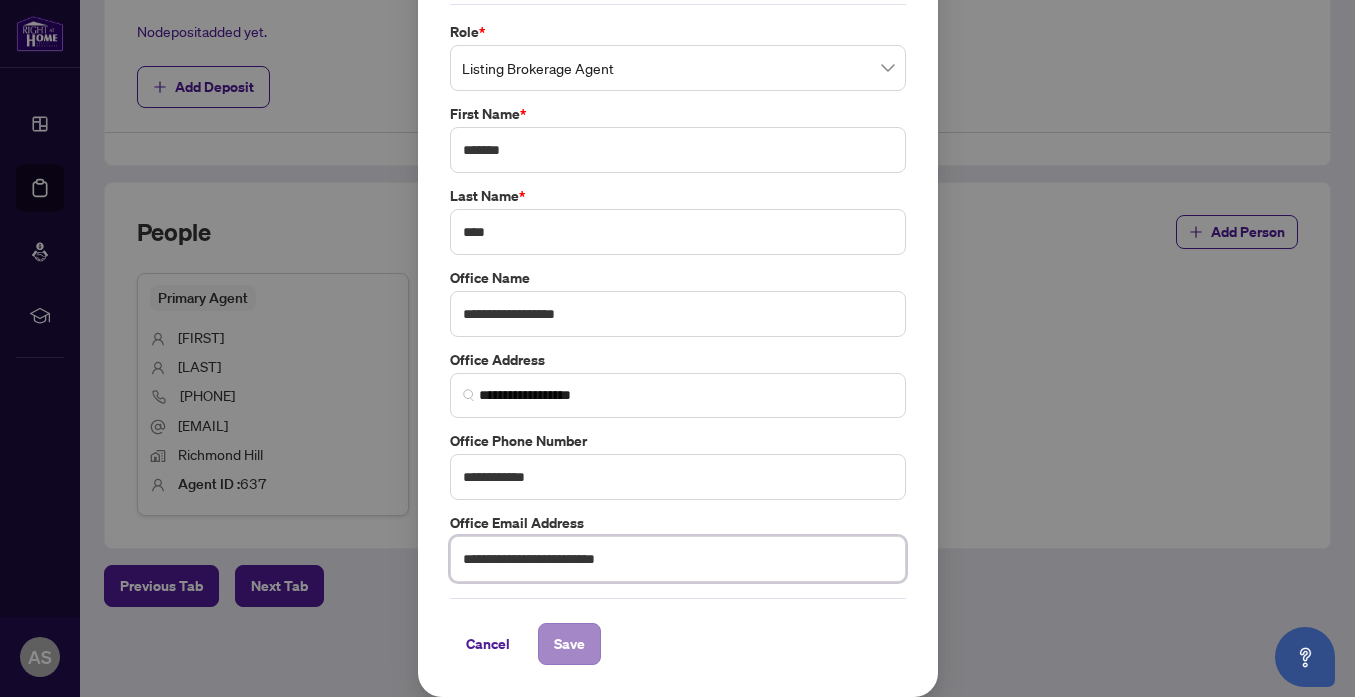 type on "**********" 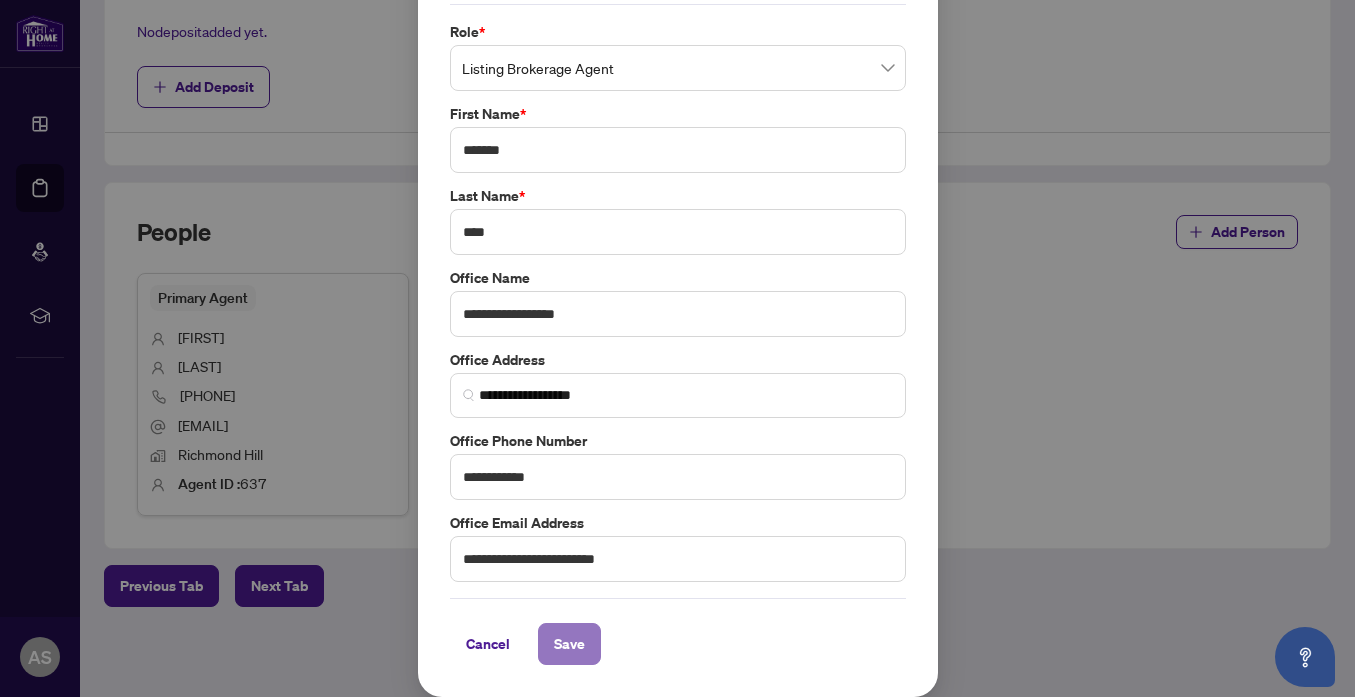 click on "Save" at bounding box center [569, 644] 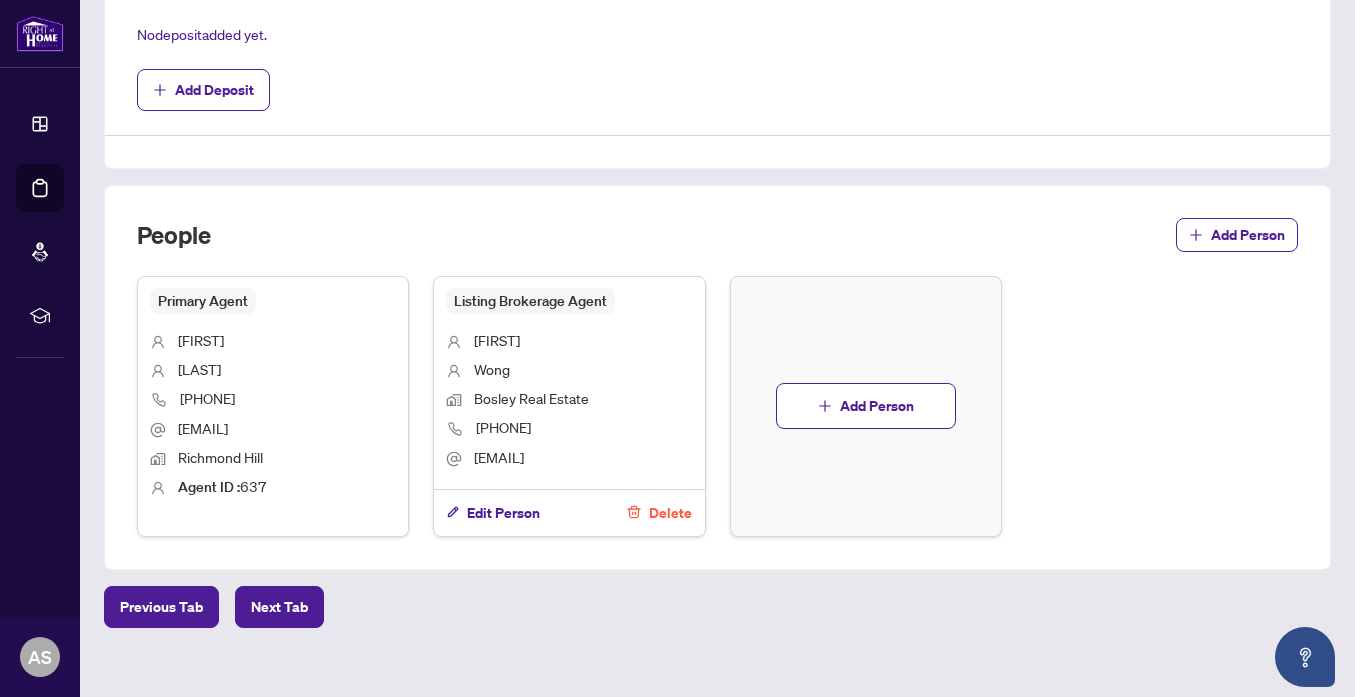 scroll, scrollTop: 803, scrollLeft: 0, axis: vertical 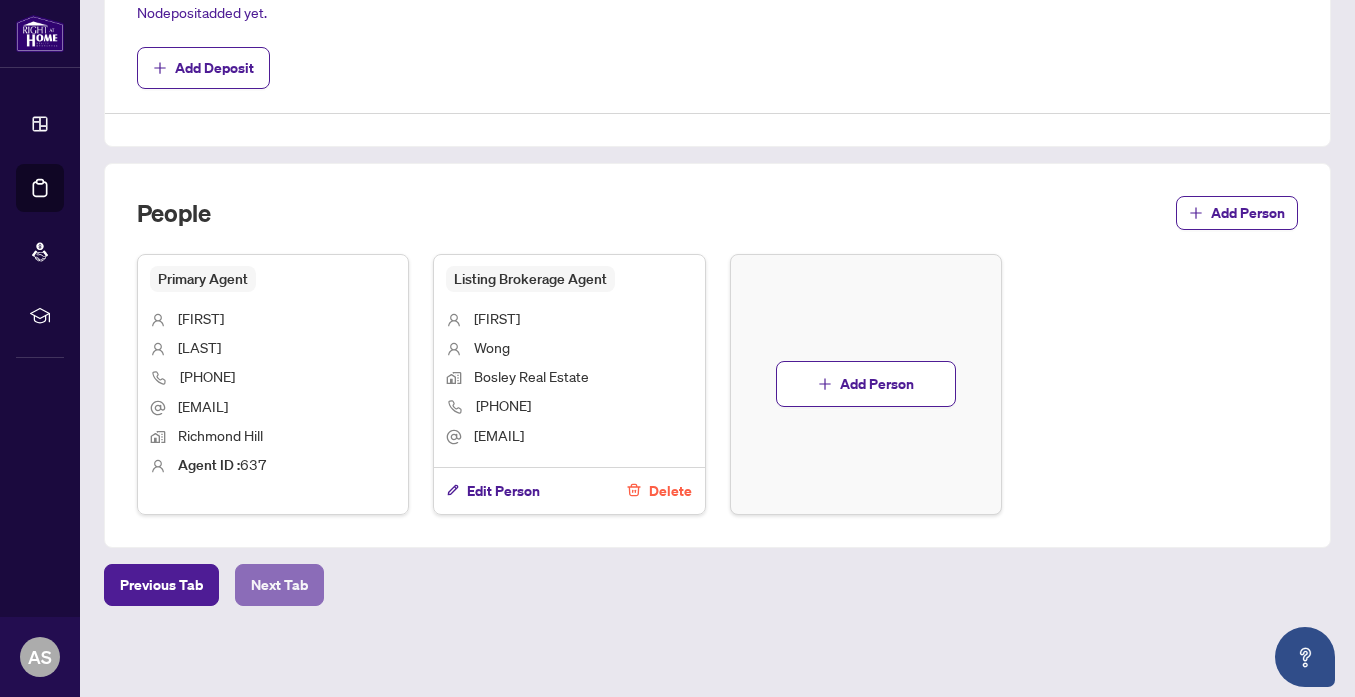 click on "Next Tab" at bounding box center [279, 585] 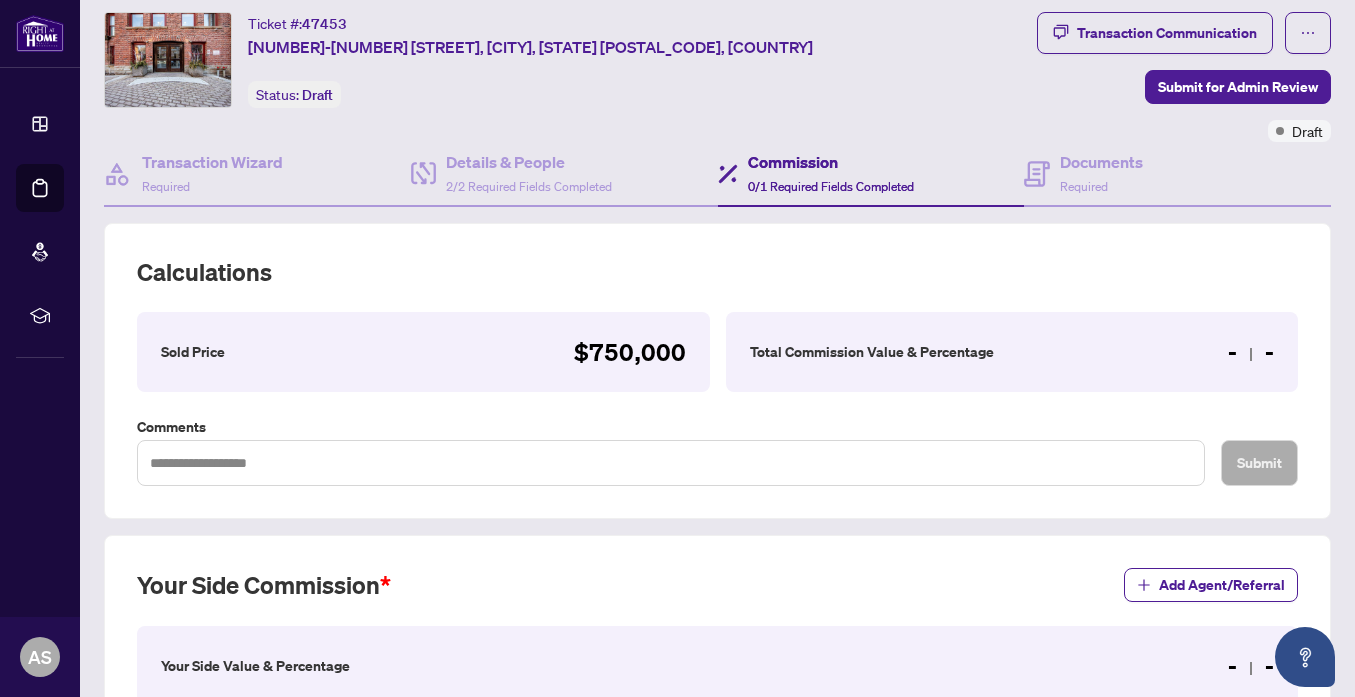scroll, scrollTop: 39, scrollLeft: 0, axis: vertical 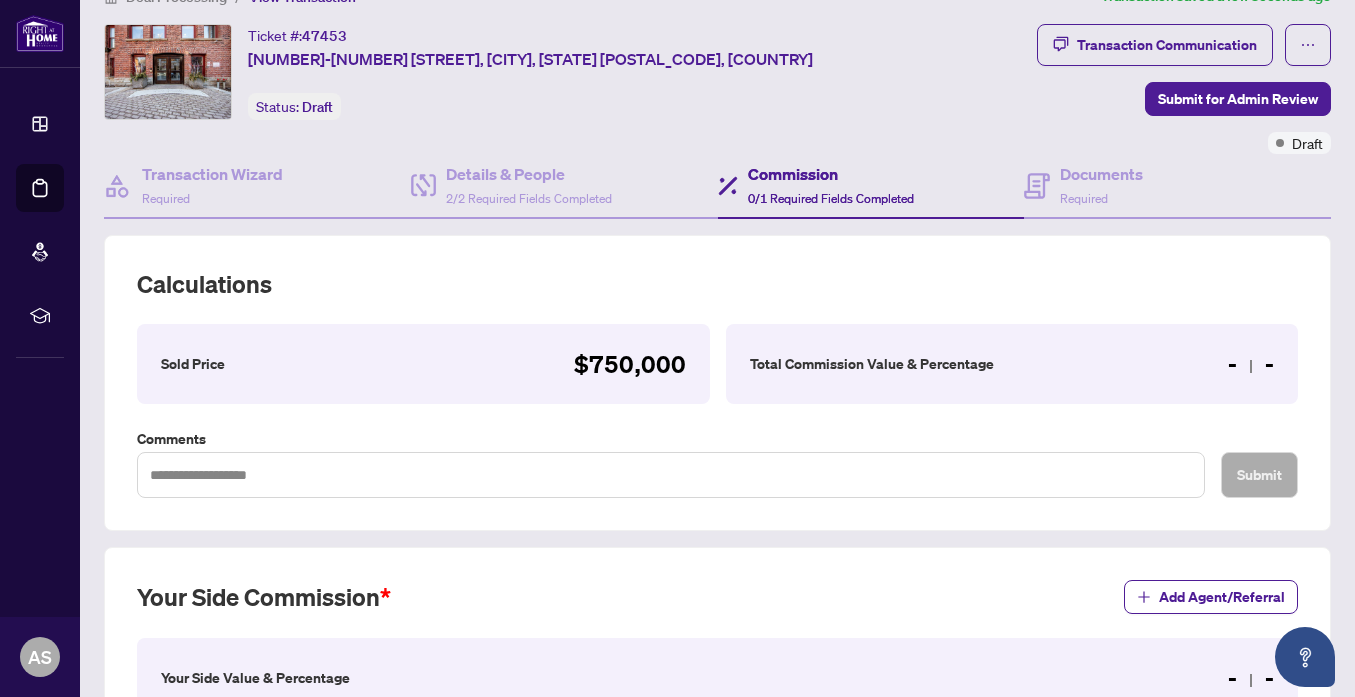 click on "$750,000" at bounding box center [630, 364] 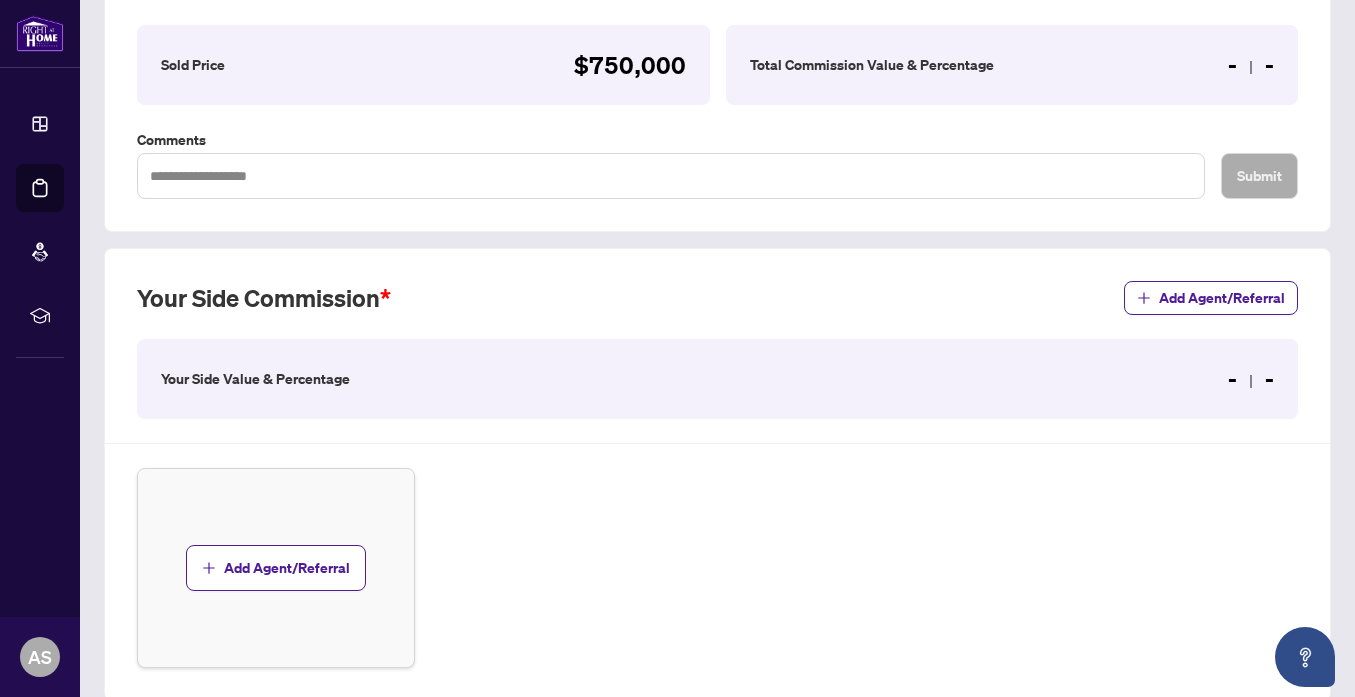scroll, scrollTop: 346, scrollLeft: 0, axis: vertical 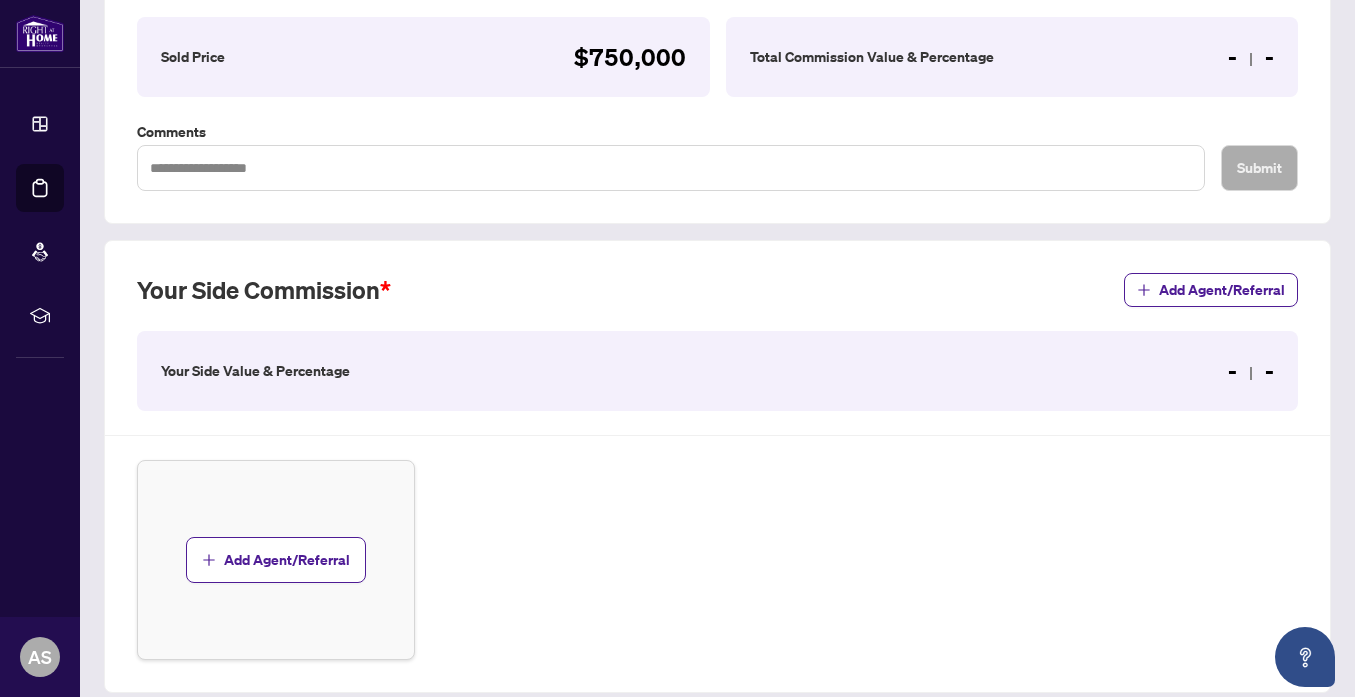 click on "Your Side Value & Percentage -     -" at bounding box center [717, 371] 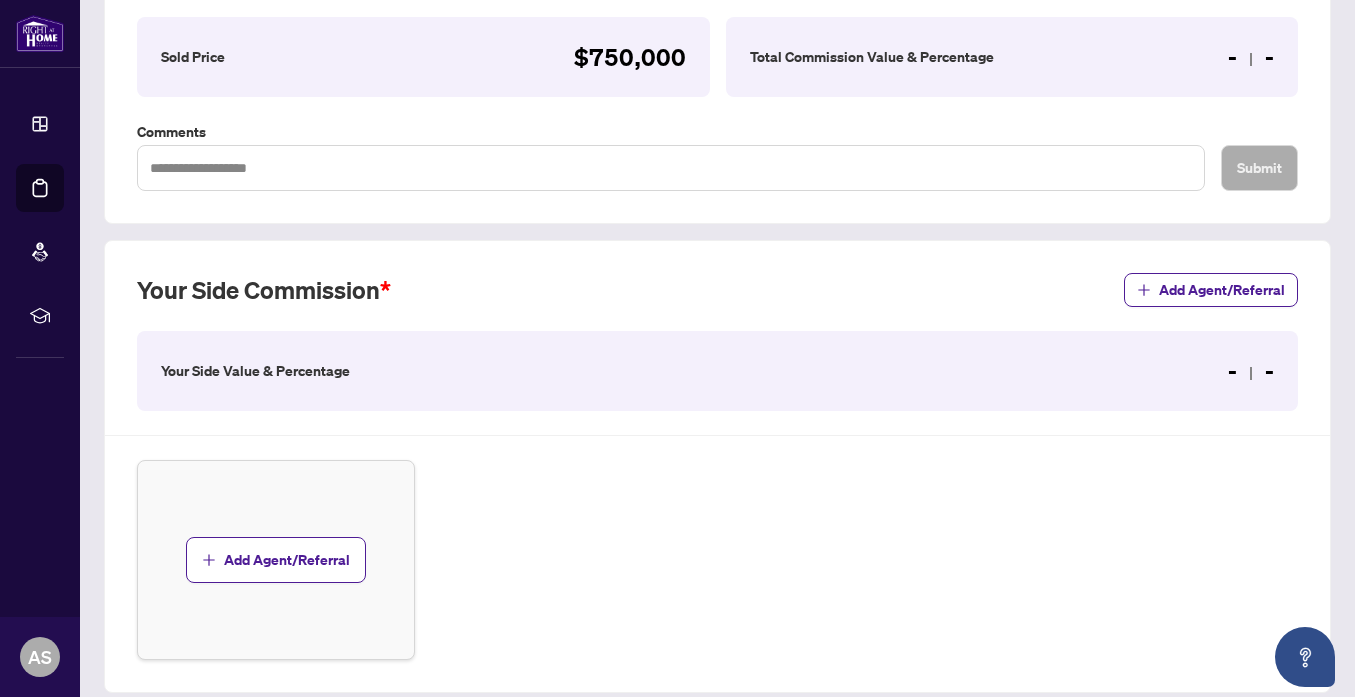 scroll, scrollTop: 0, scrollLeft: 0, axis: both 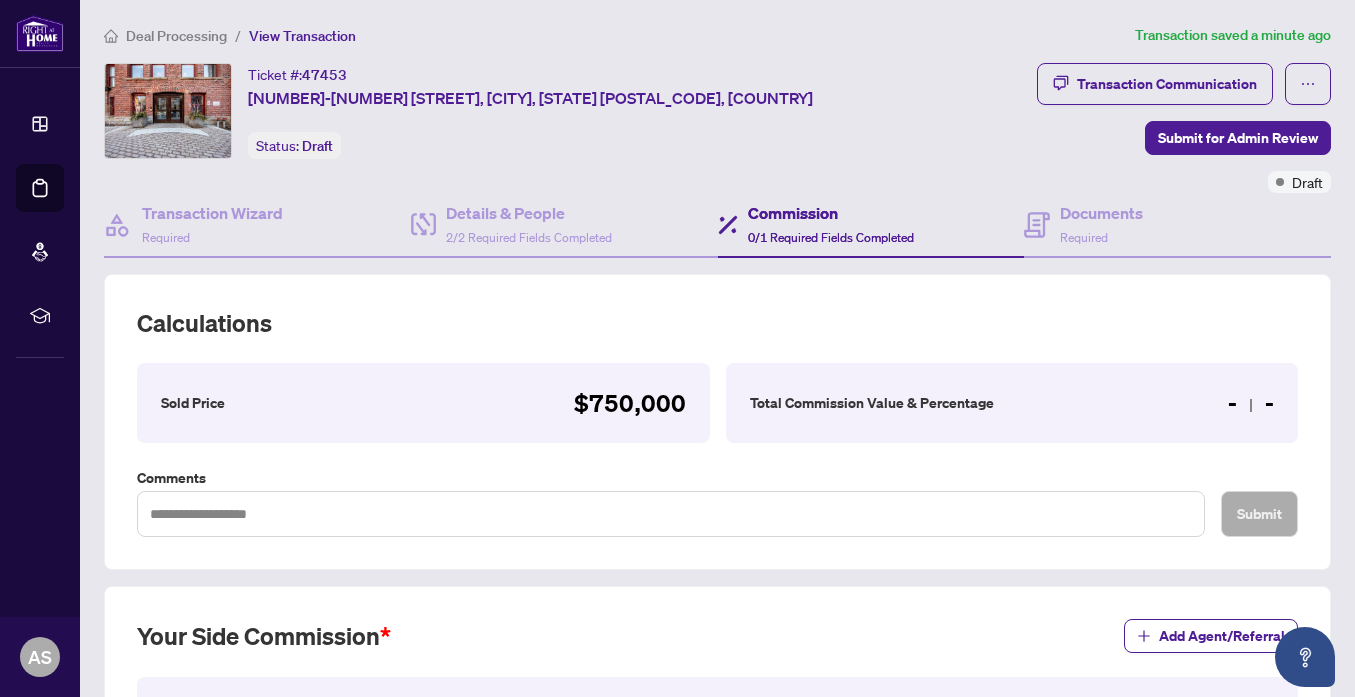 click on "Total Commission Value & Percentage -     -" at bounding box center [1012, 403] 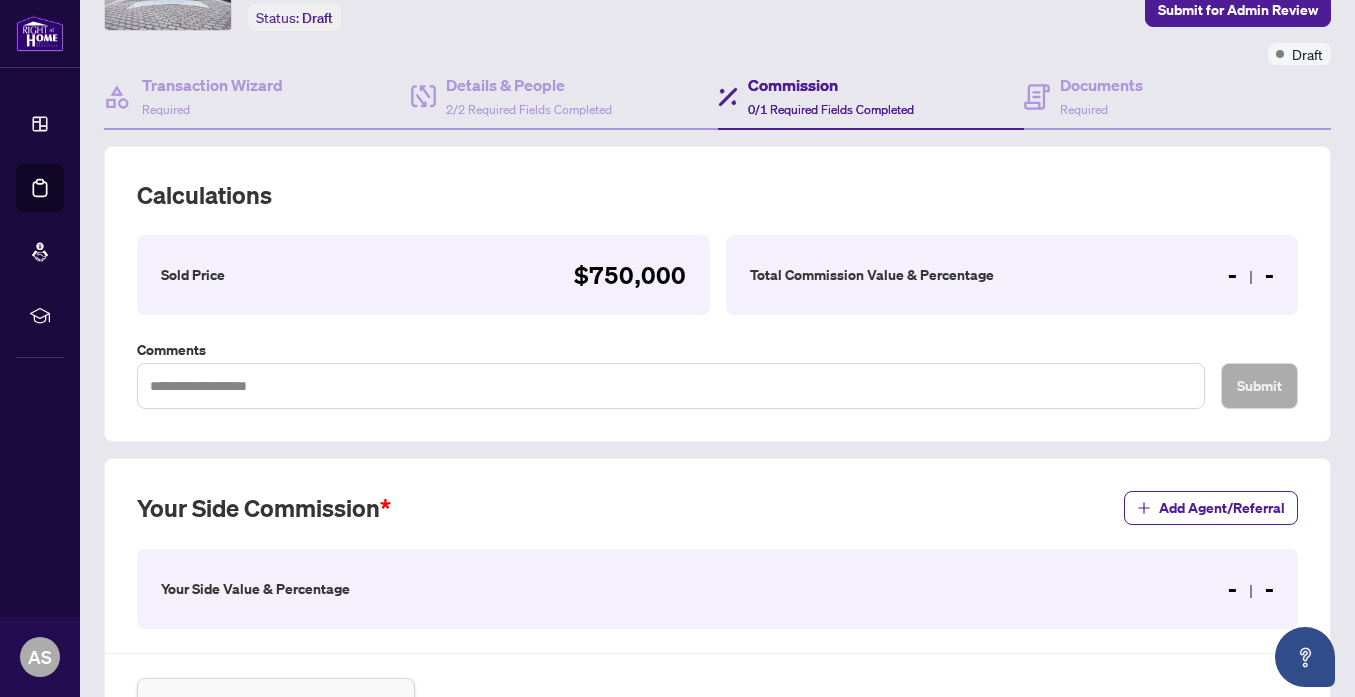 scroll, scrollTop: 0, scrollLeft: 0, axis: both 